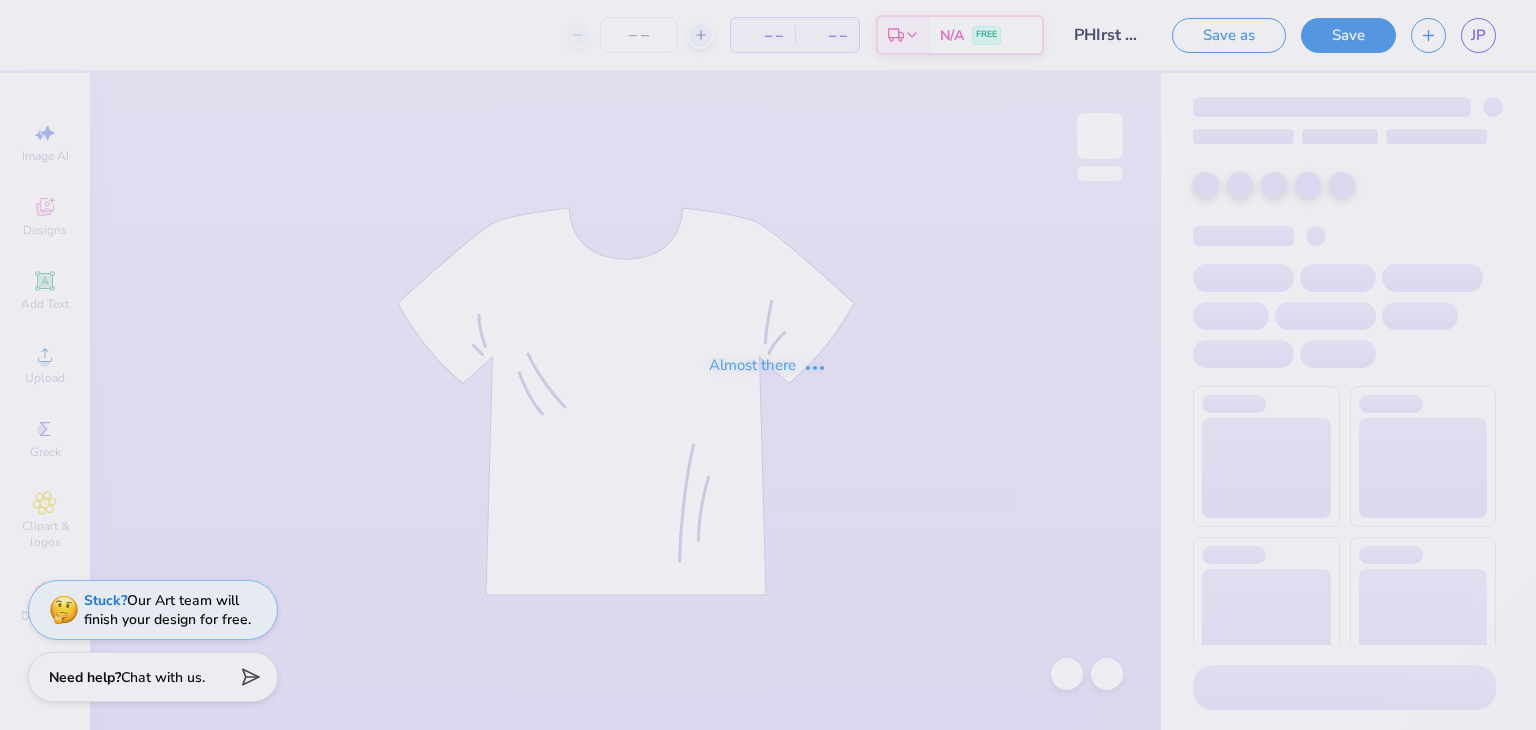 scroll, scrollTop: 0, scrollLeft: 0, axis: both 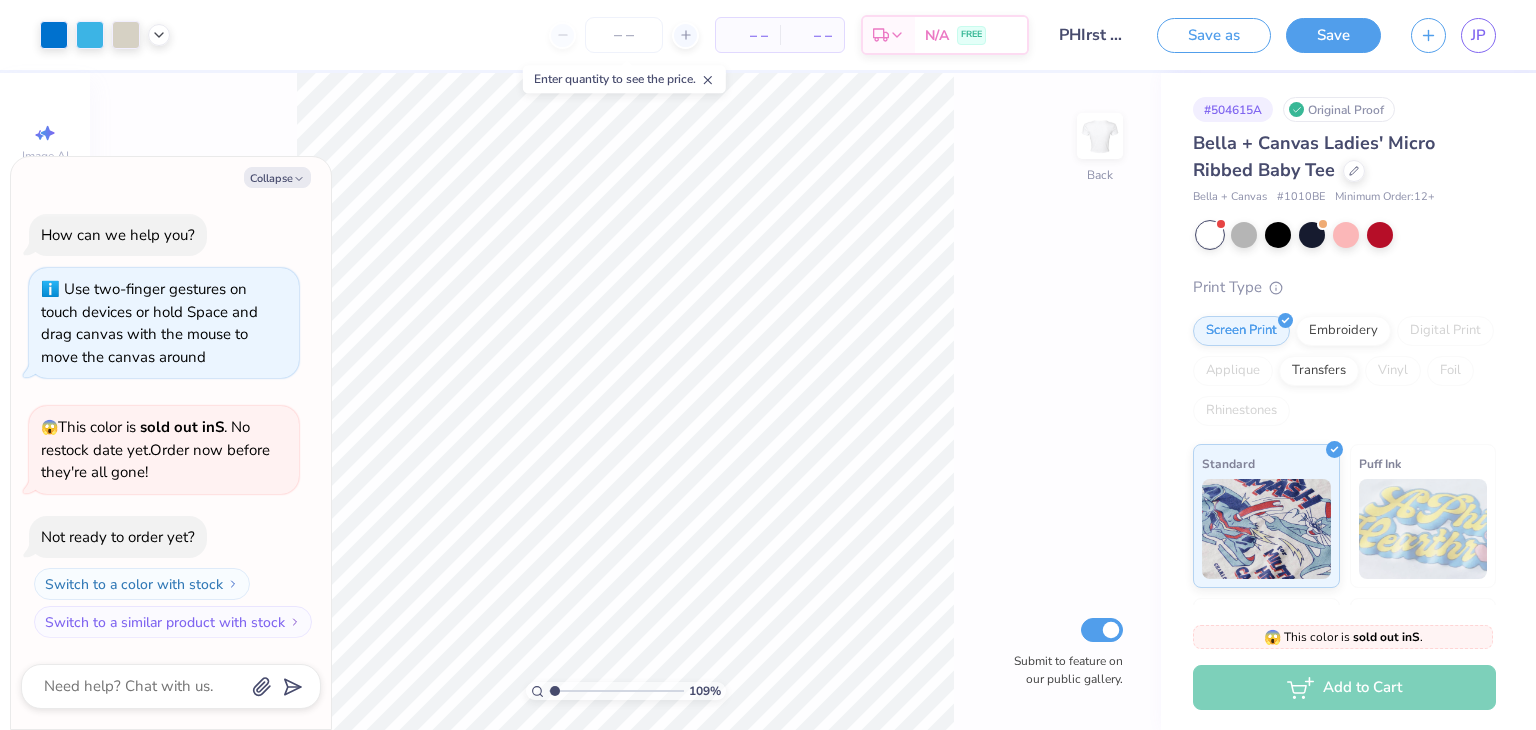 type on "1.08547747693421" 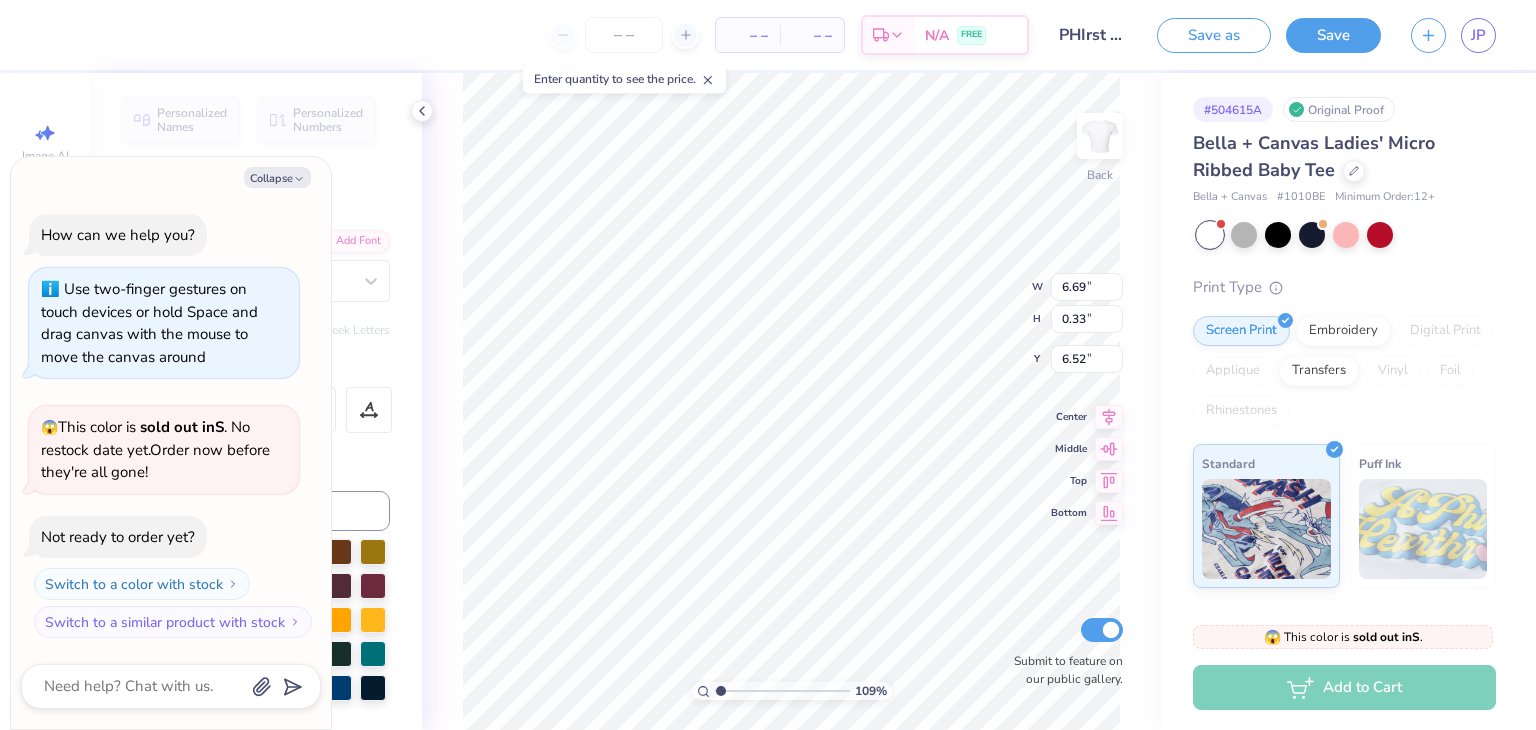 type on "1.08547747693421" 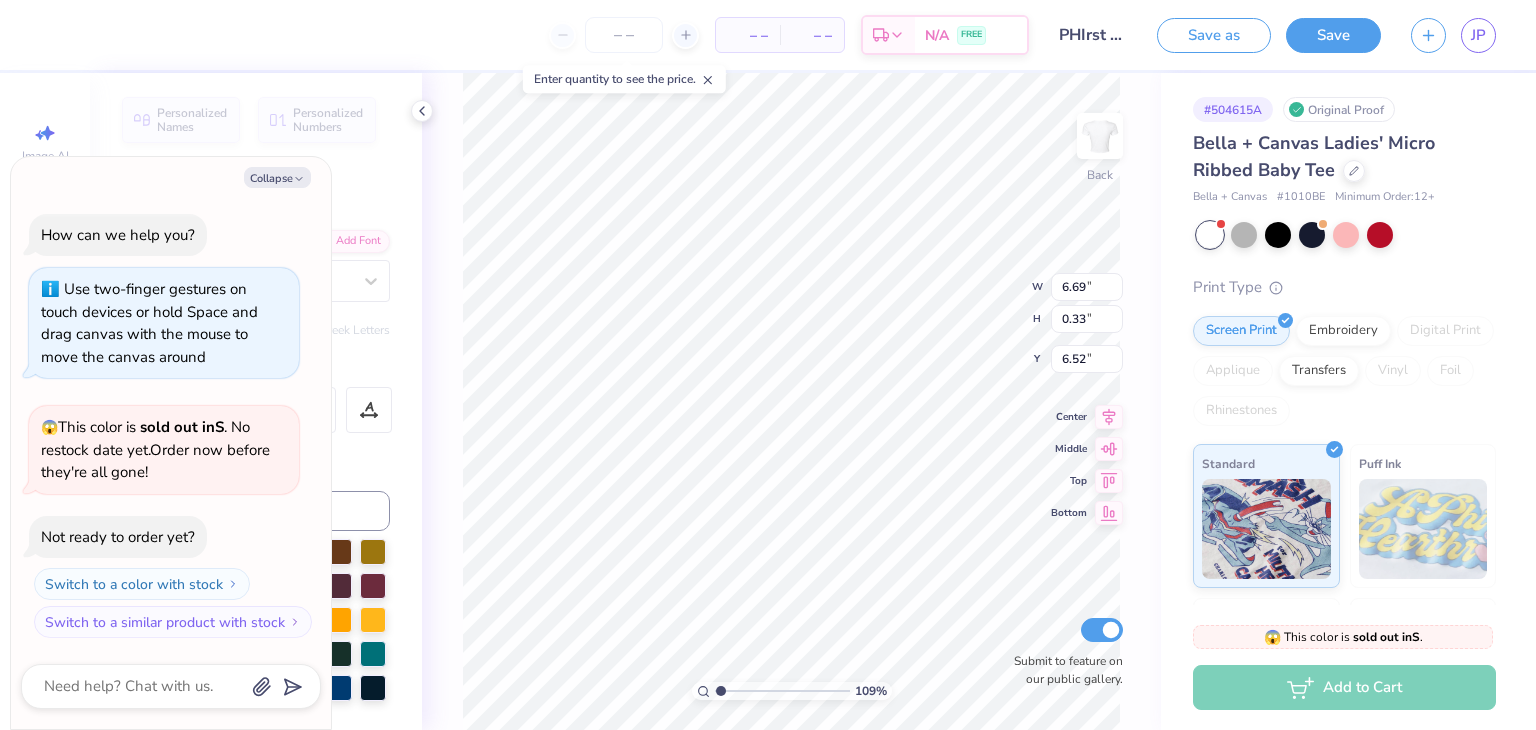 type on "1.08547747693421" 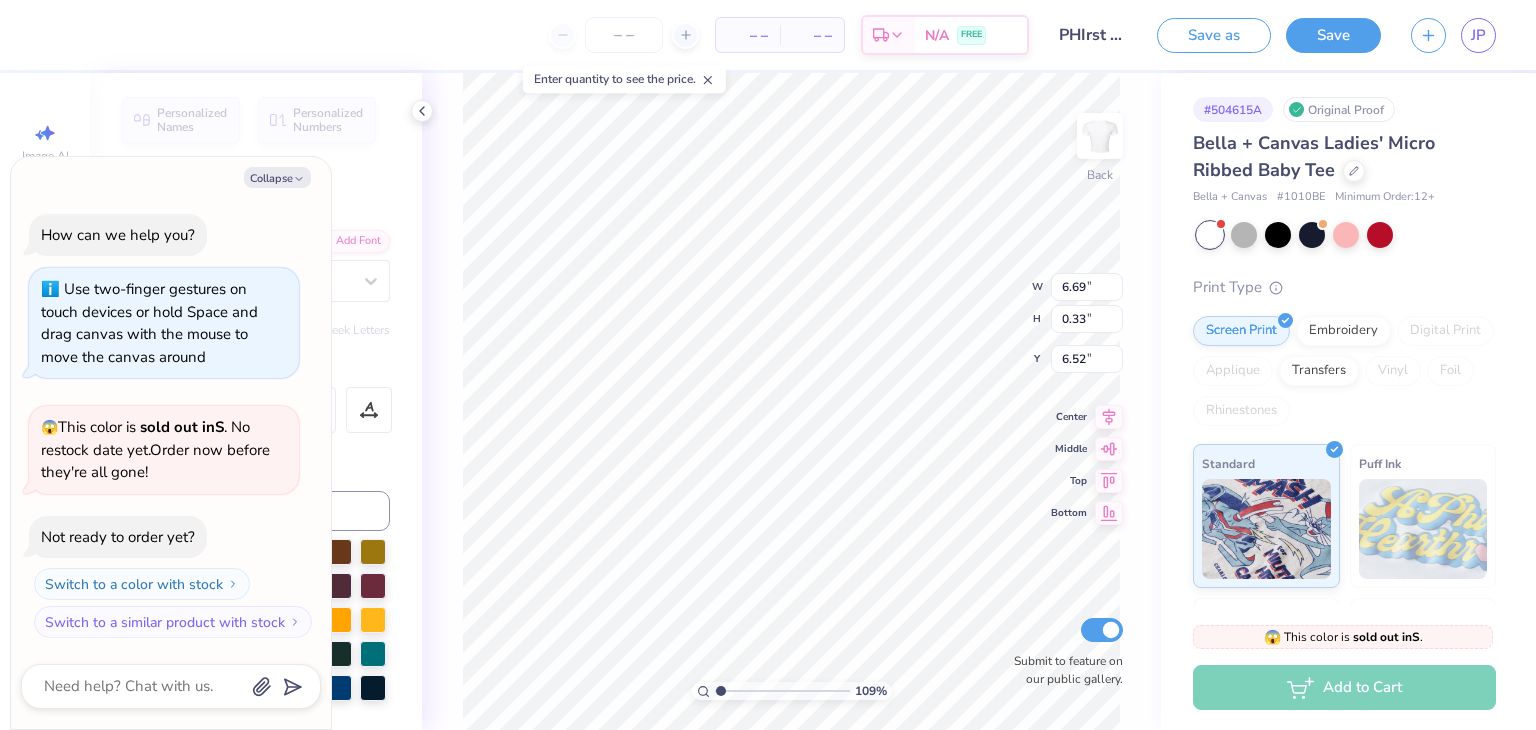 type on "1.08547747693421" 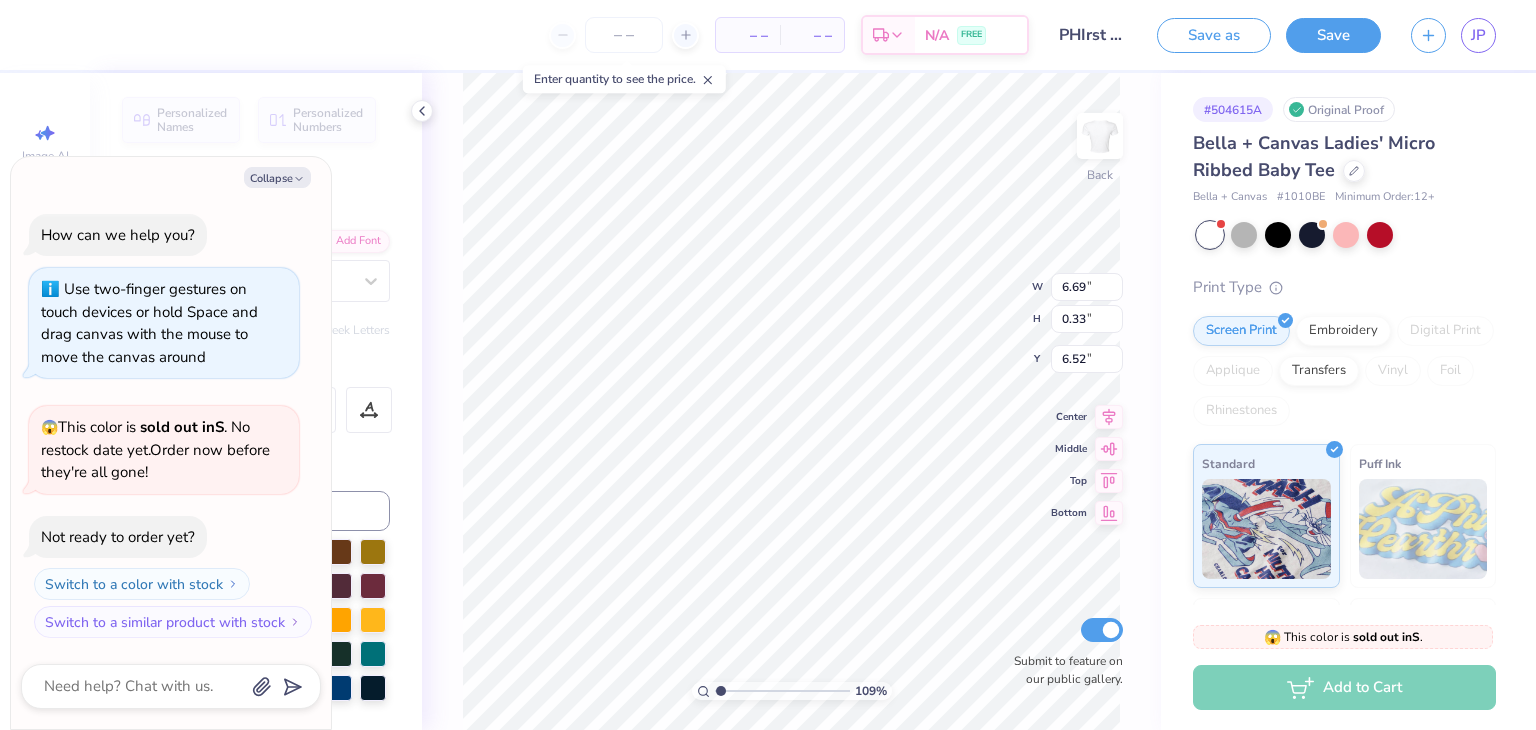 type on "1.08547747693421" 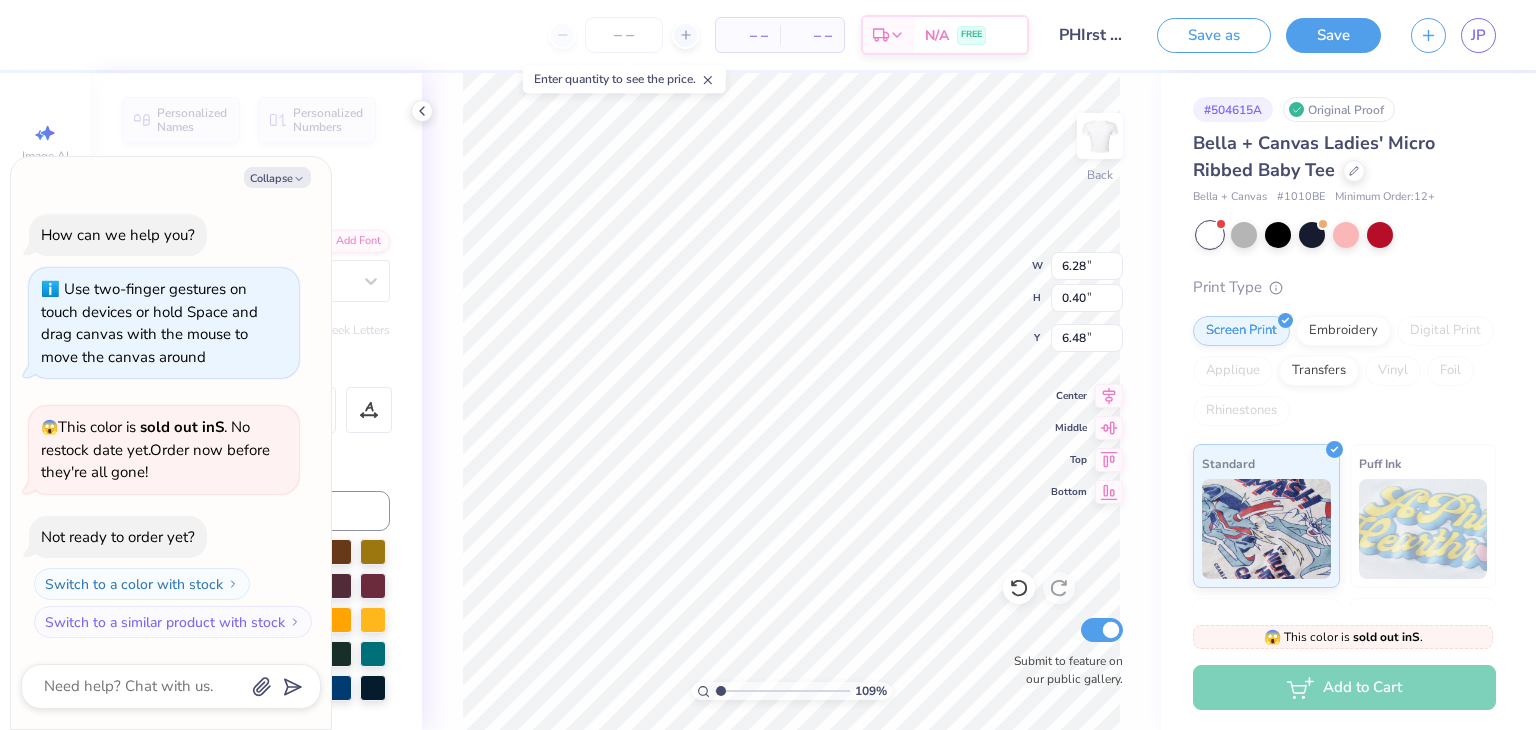 type on "1.08547747693421" 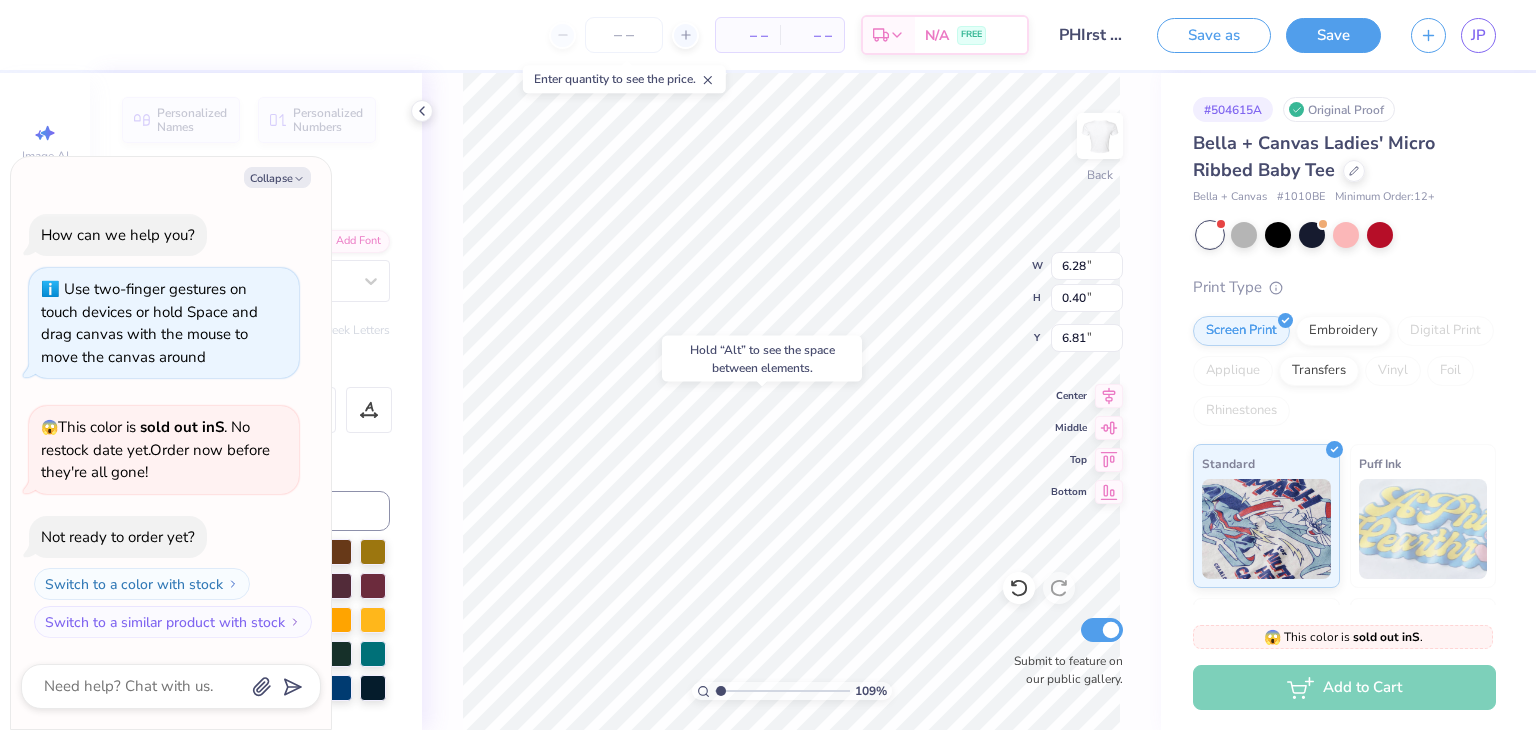 type on "1.08547747693421" 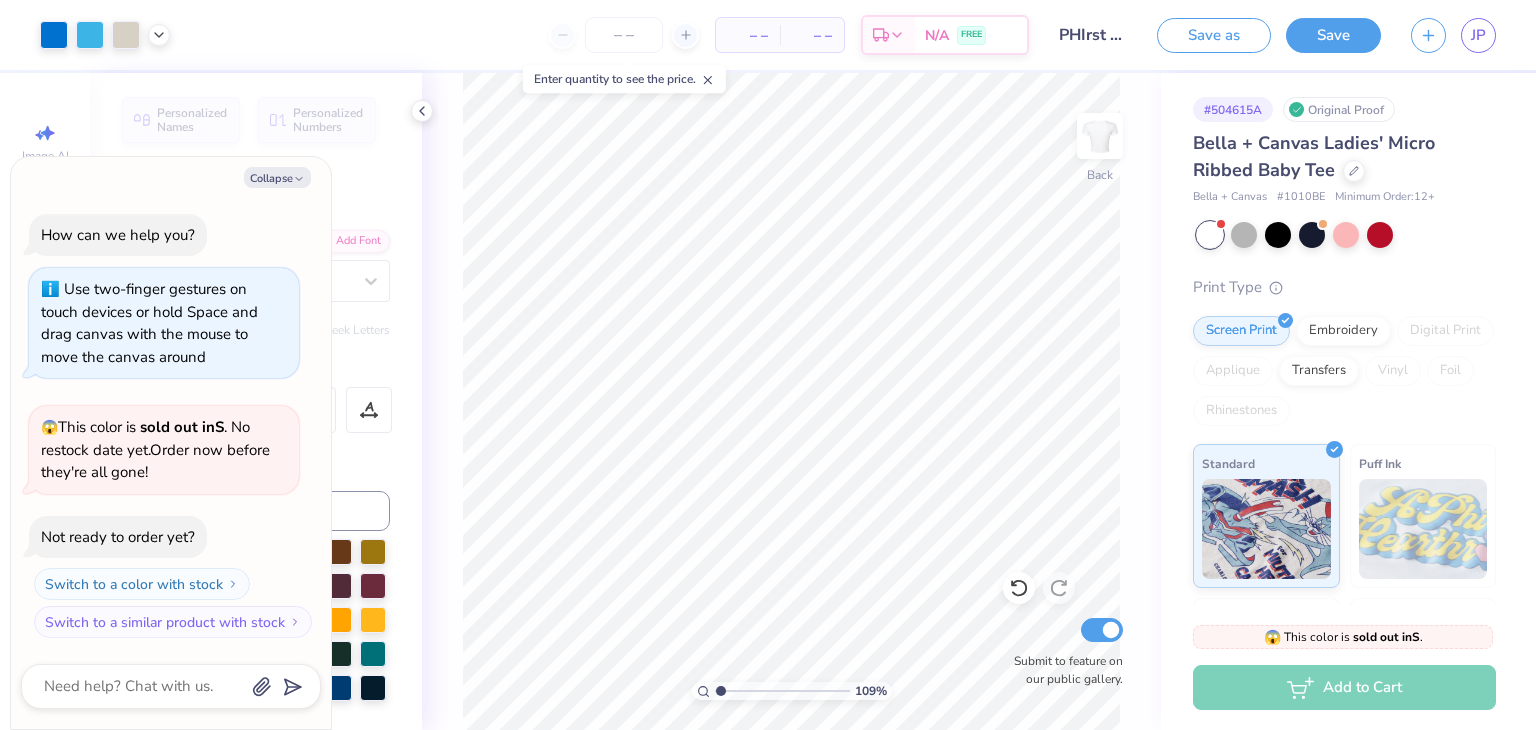 click on "Color" at bounding box center (256, 464) 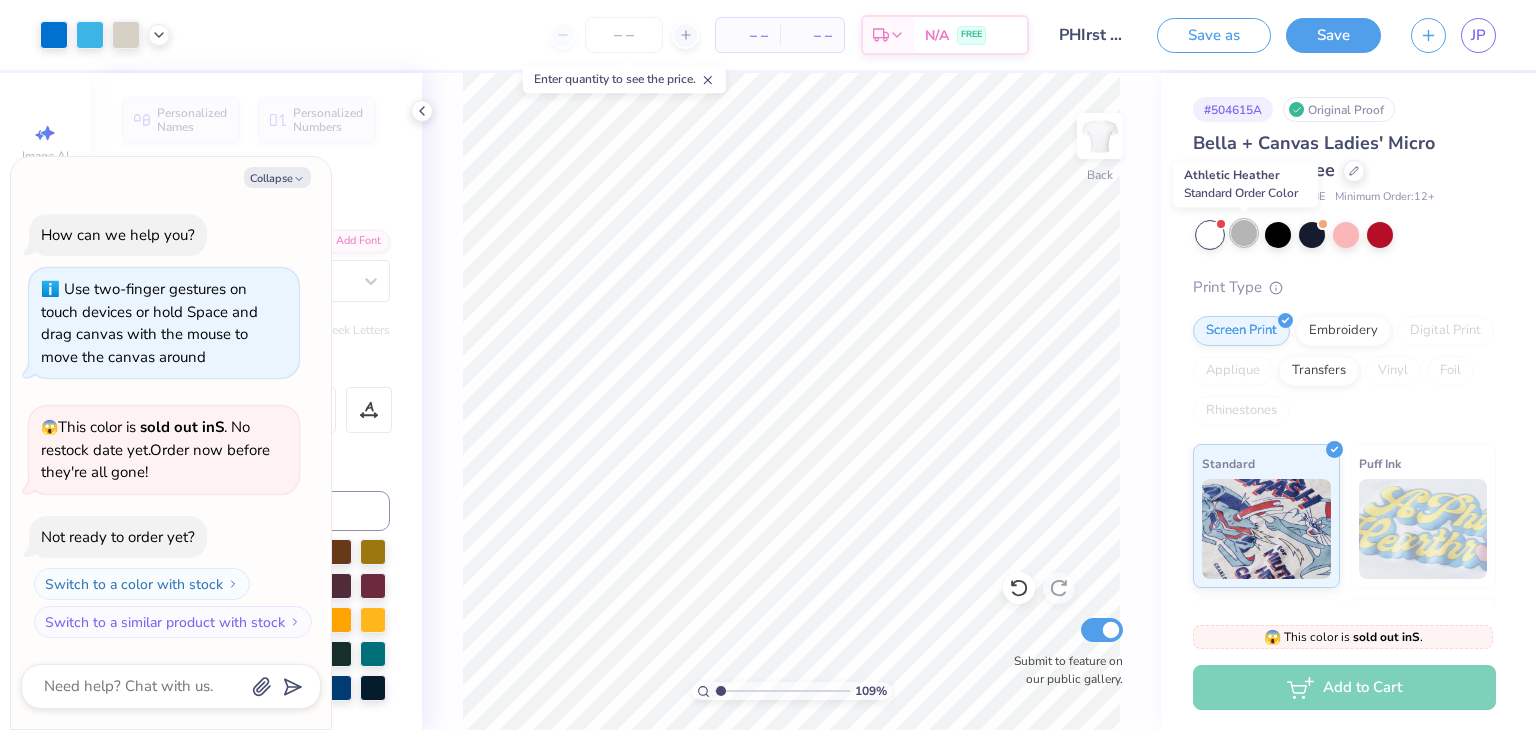 click at bounding box center [1244, 233] 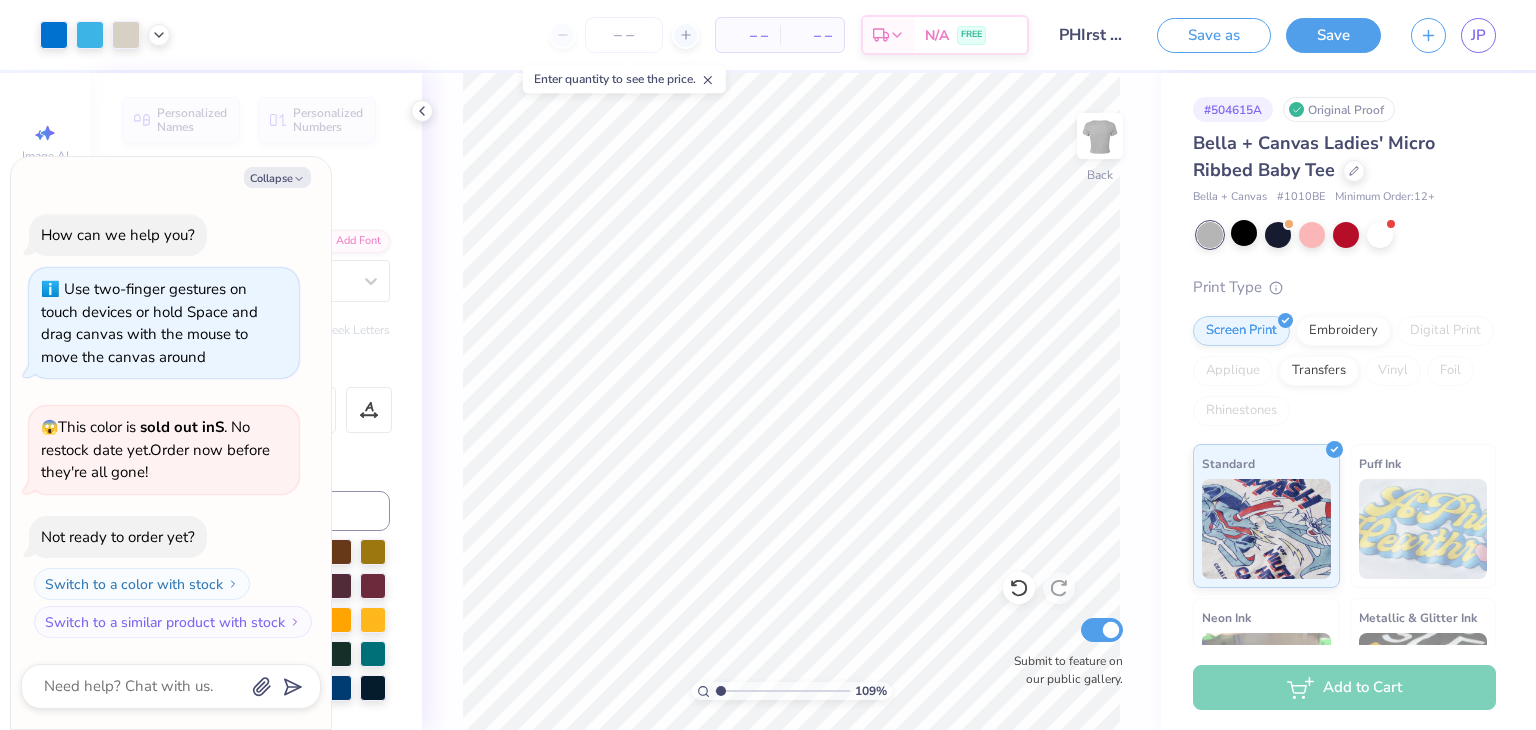 type on "1.08547747693421" 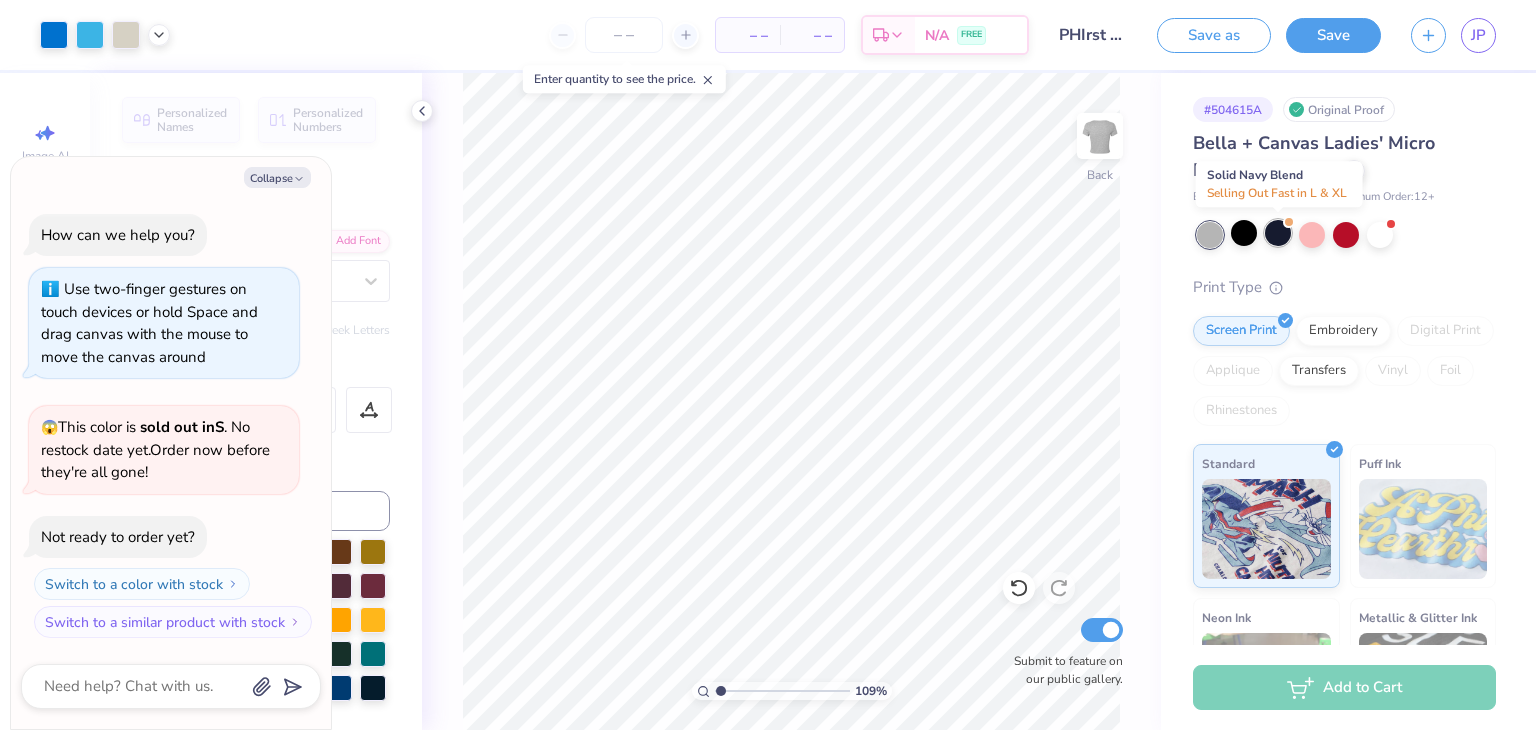 click at bounding box center (1278, 233) 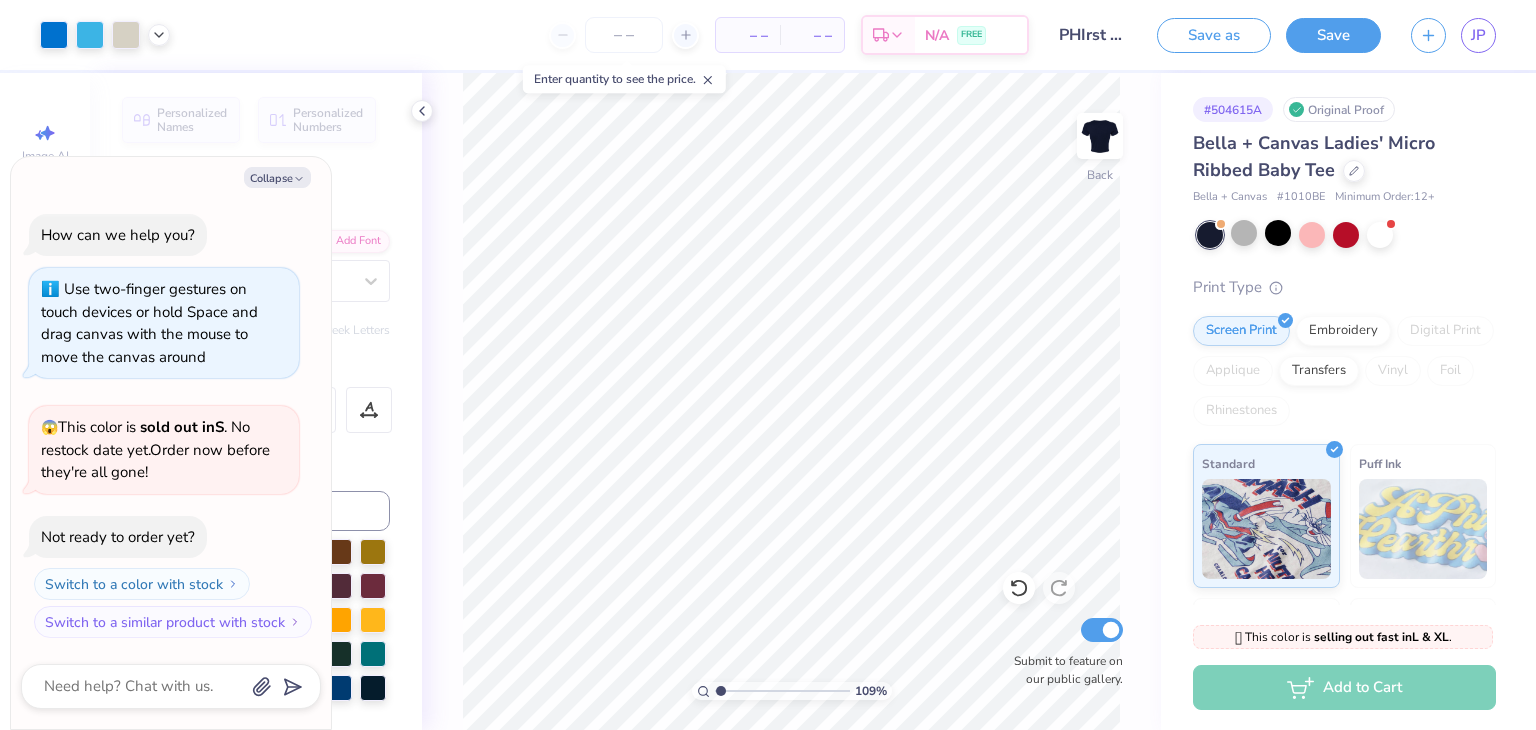 type on "x" 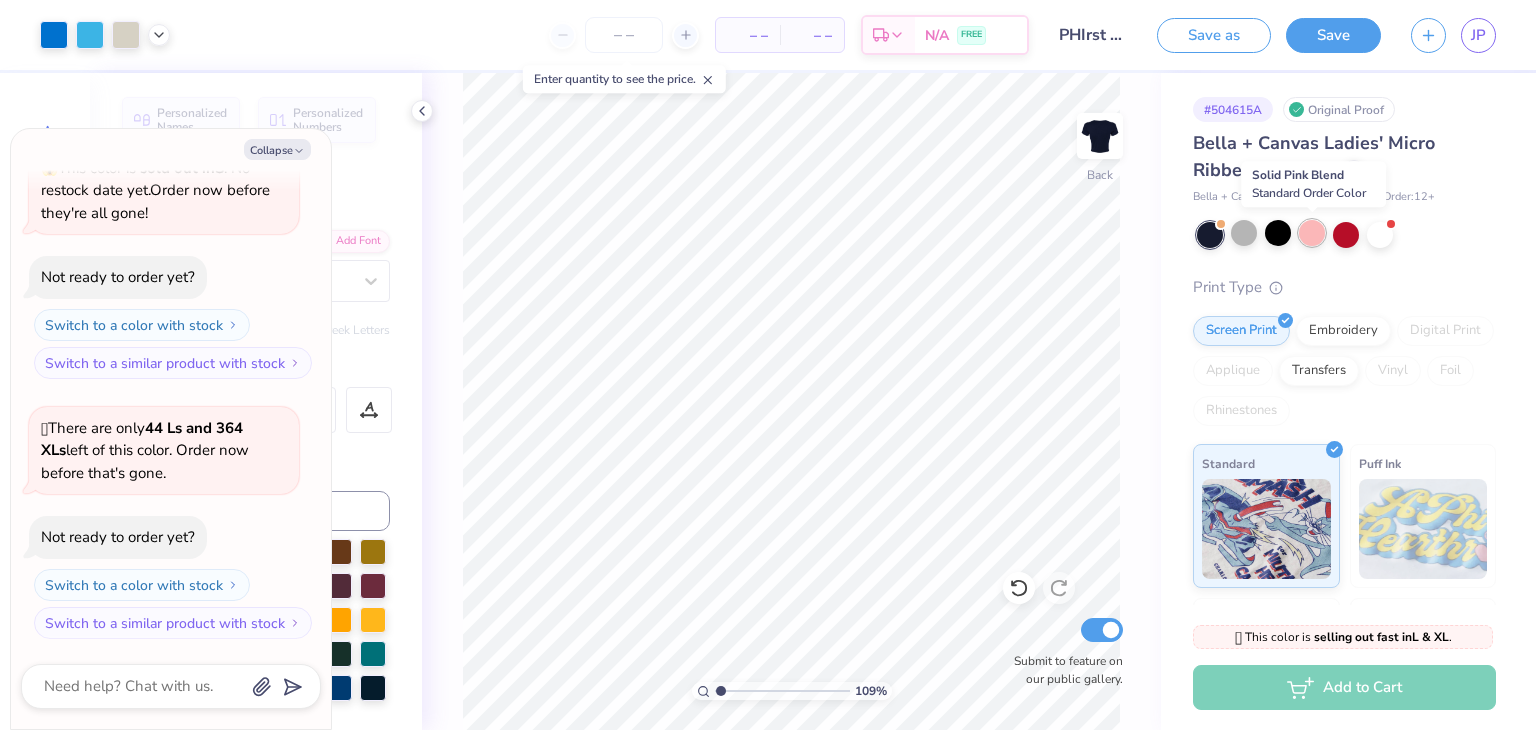 click at bounding box center [1312, 233] 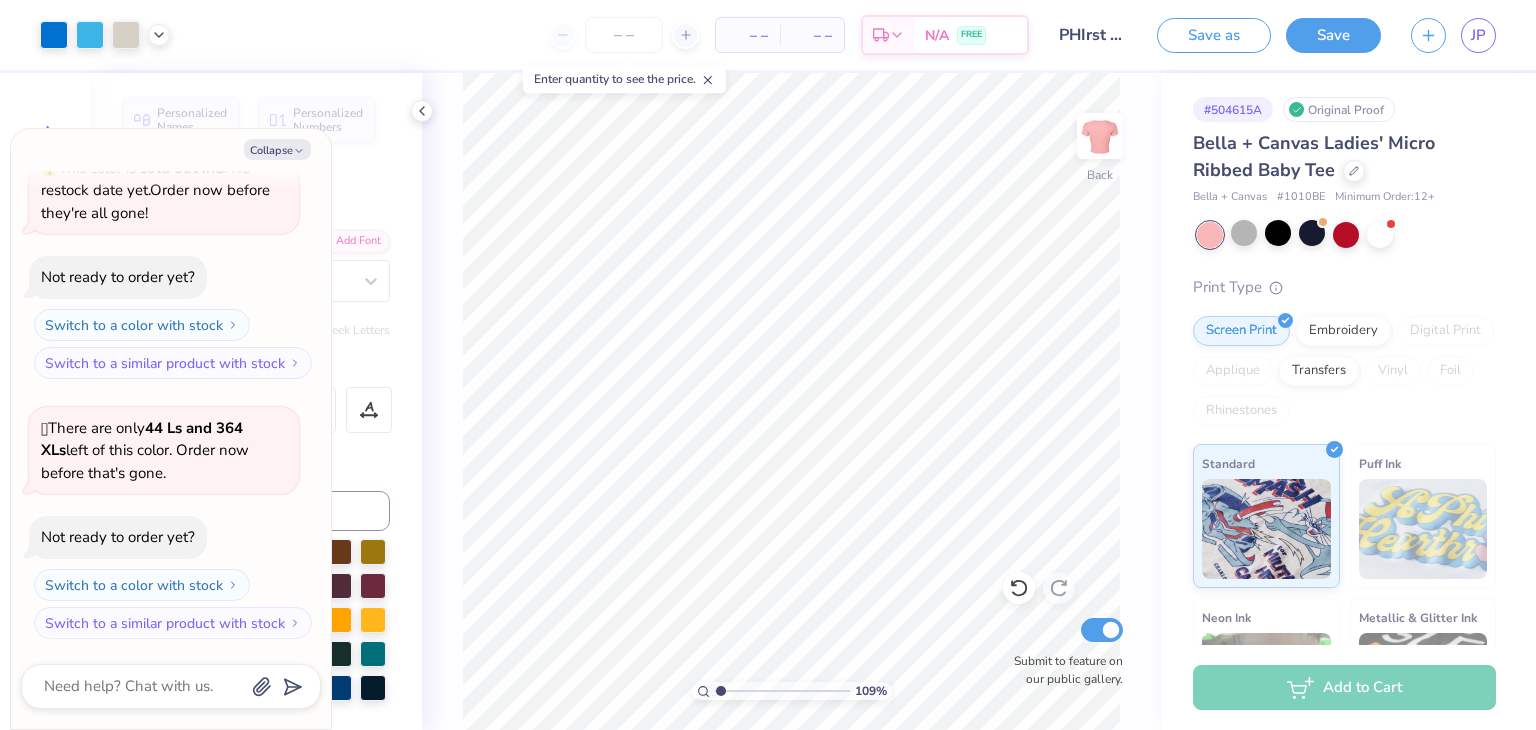 type on "1.08547747693421" 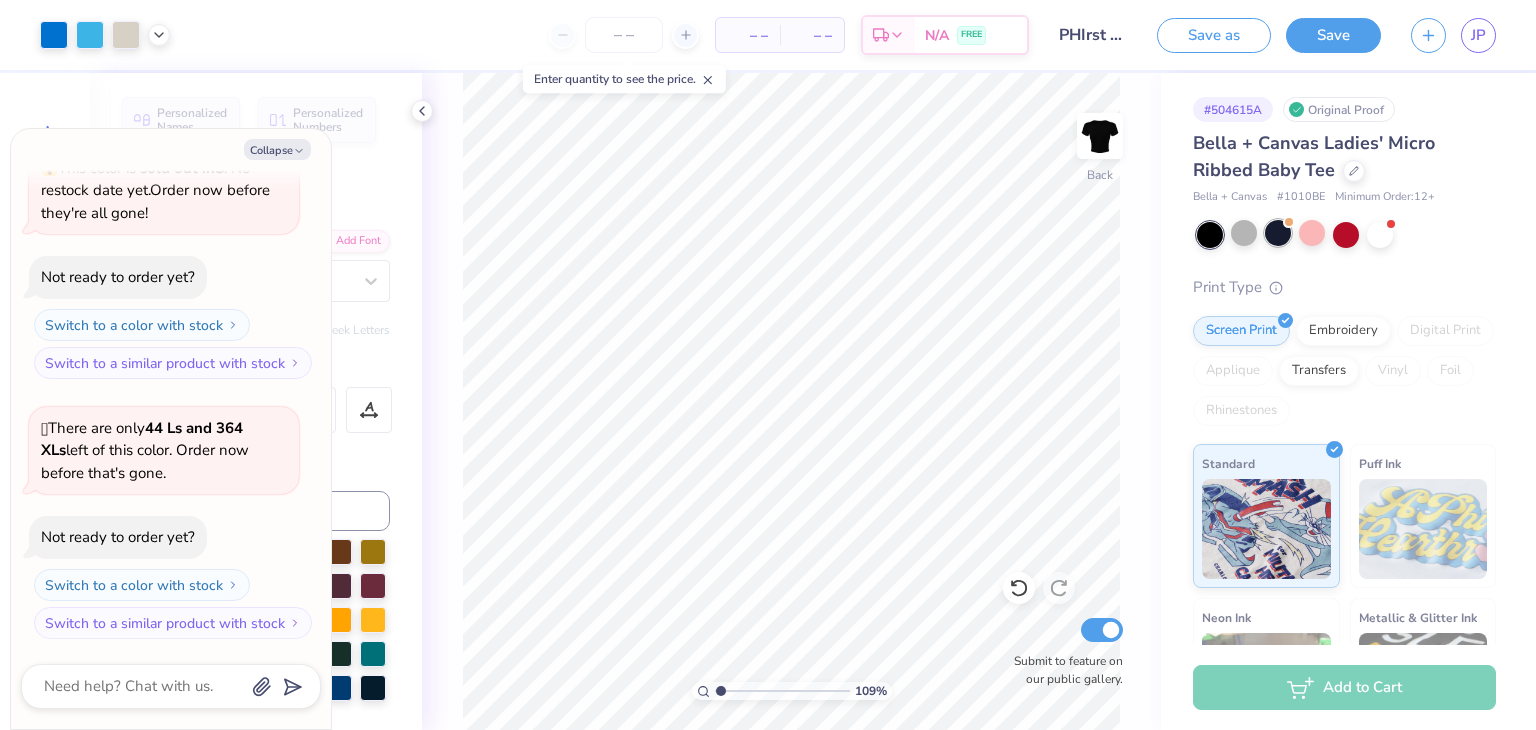 type on "1.08547747693421" 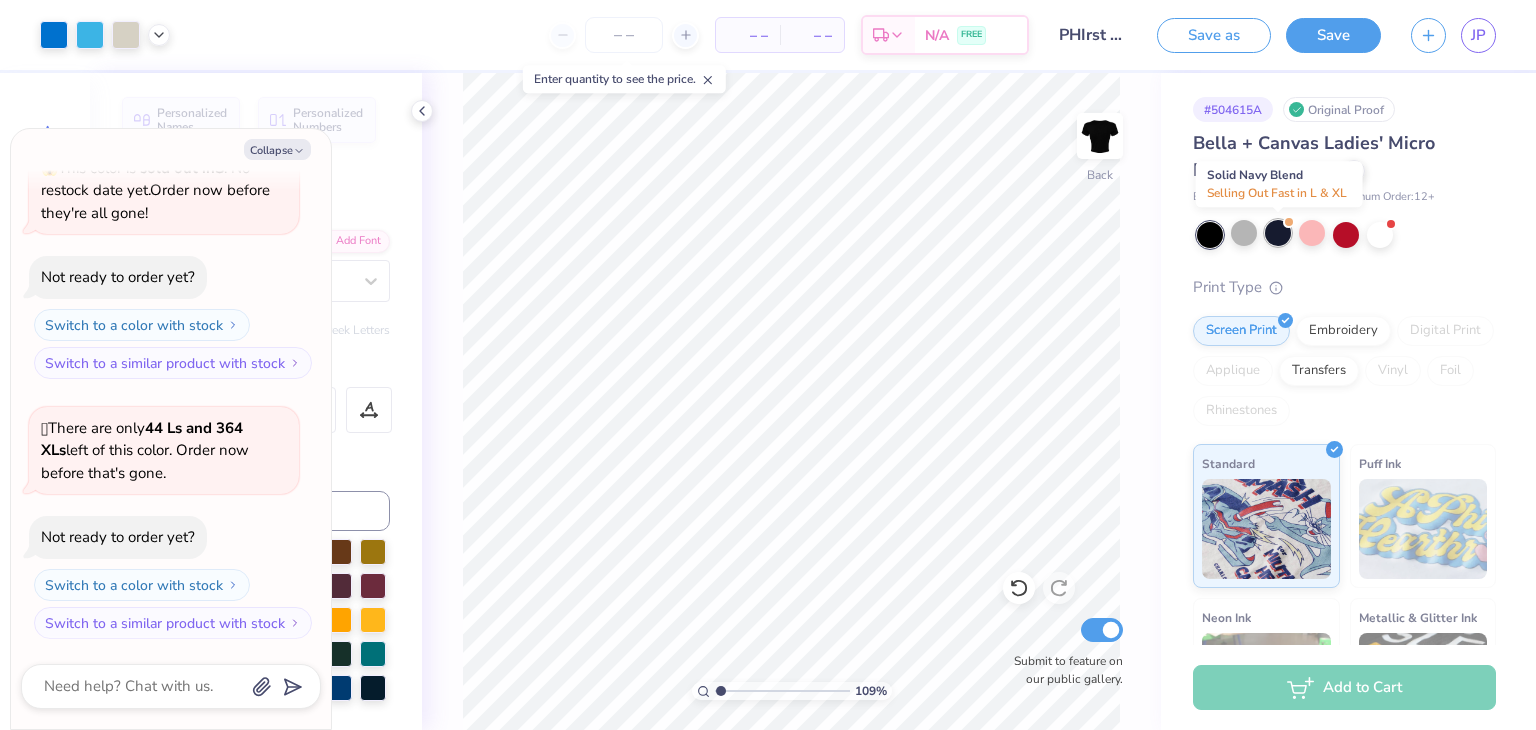 click at bounding box center (1278, 233) 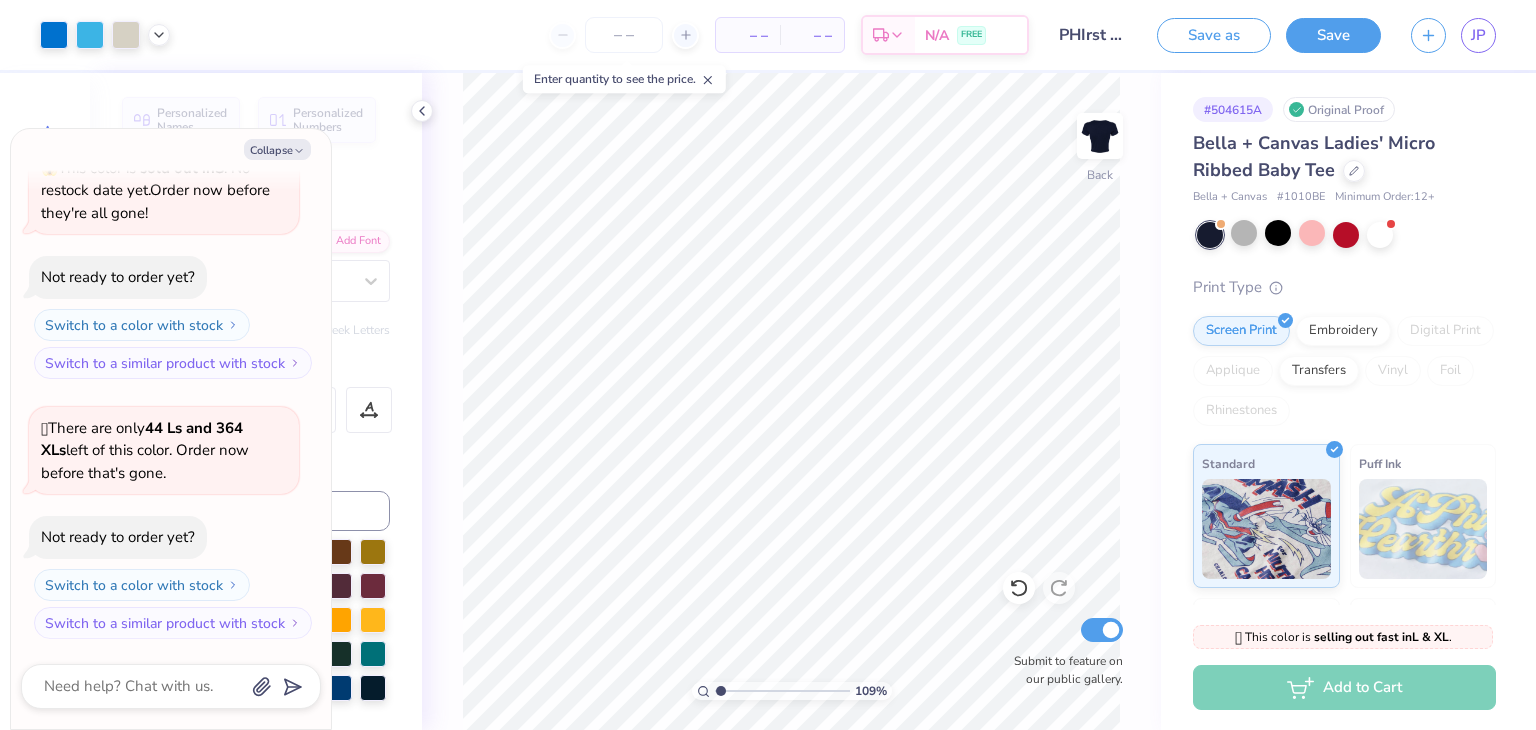 type on "1.08547747693421" 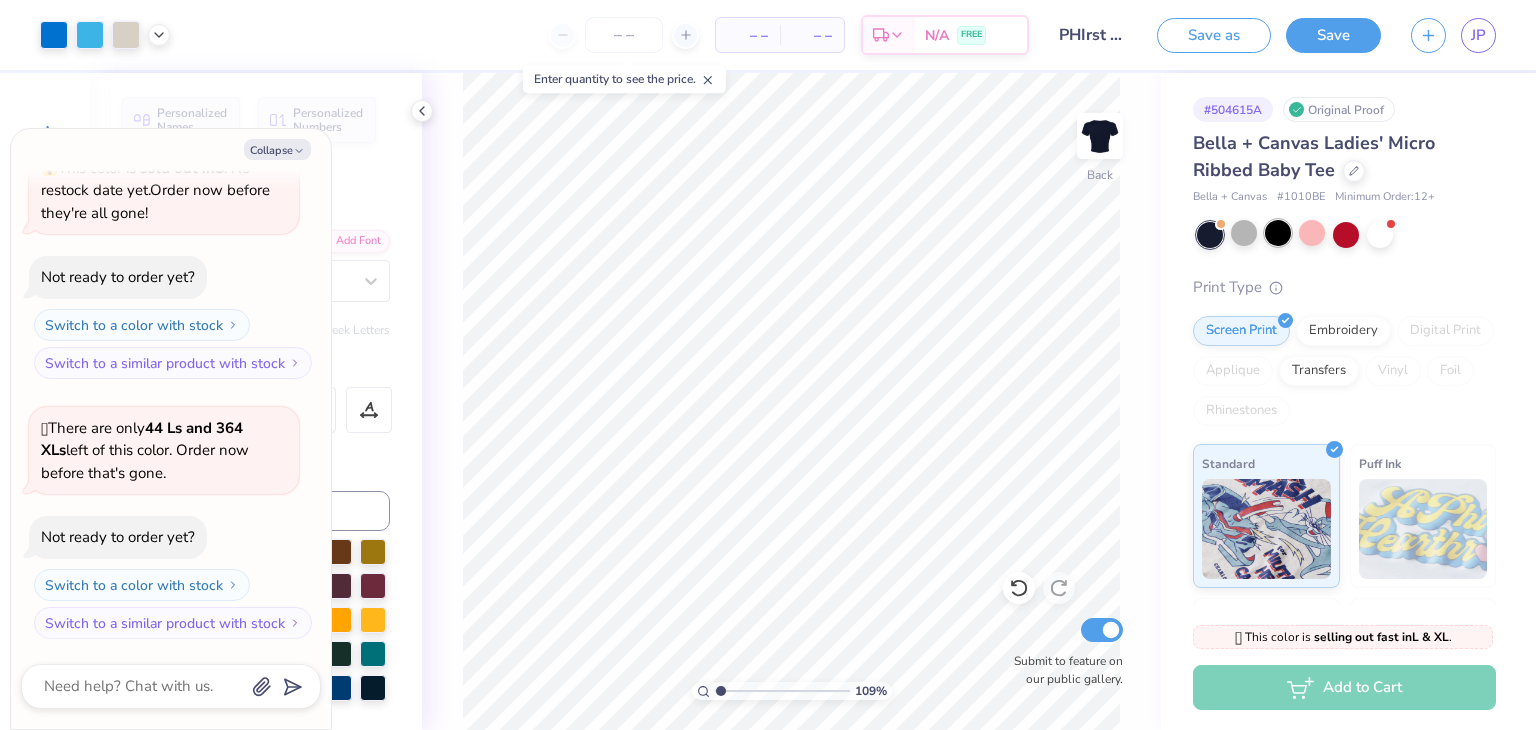 type on "1.08547747693421" 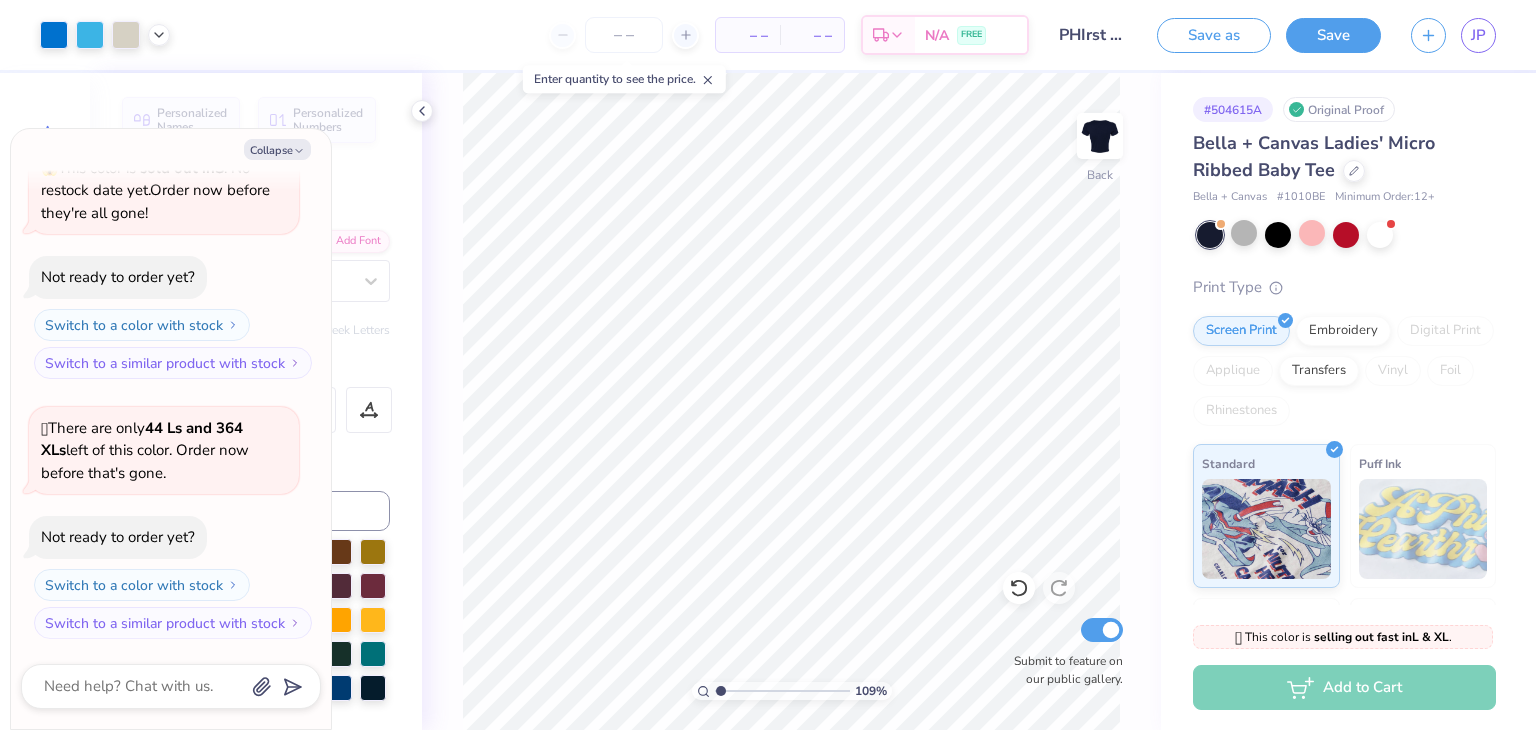 scroll, scrollTop: 492, scrollLeft: 0, axis: vertical 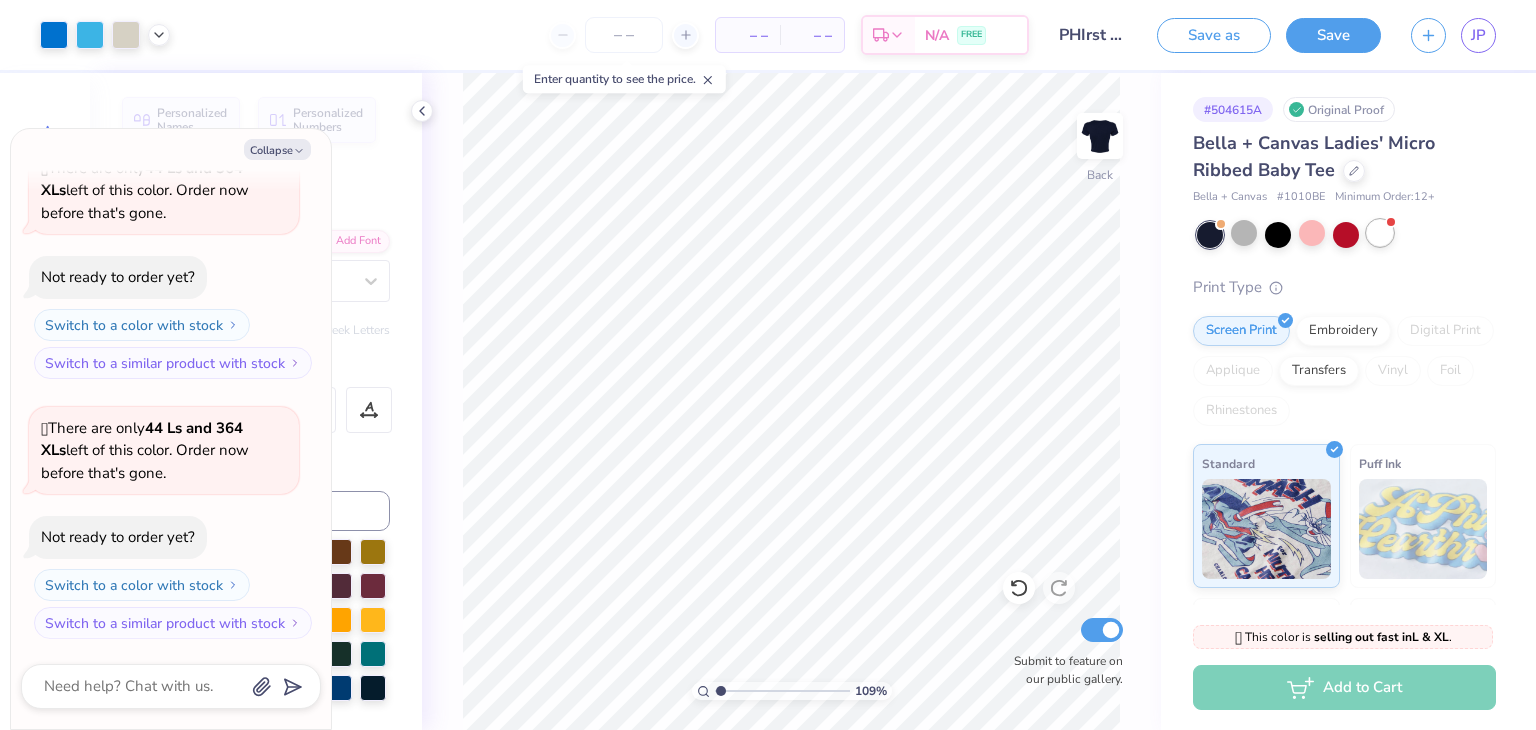 click at bounding box center [1380, 233] 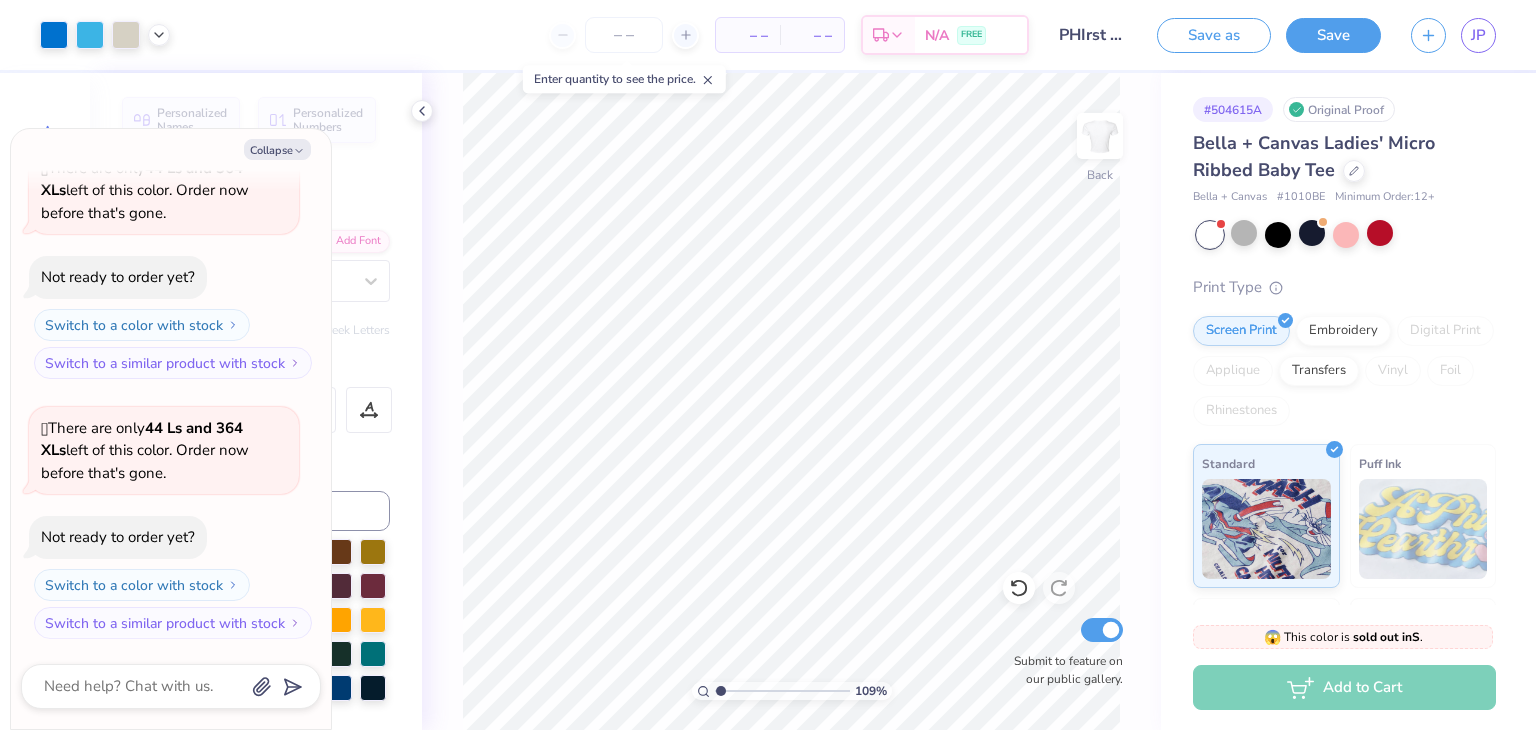 type on "1.08547747693421" 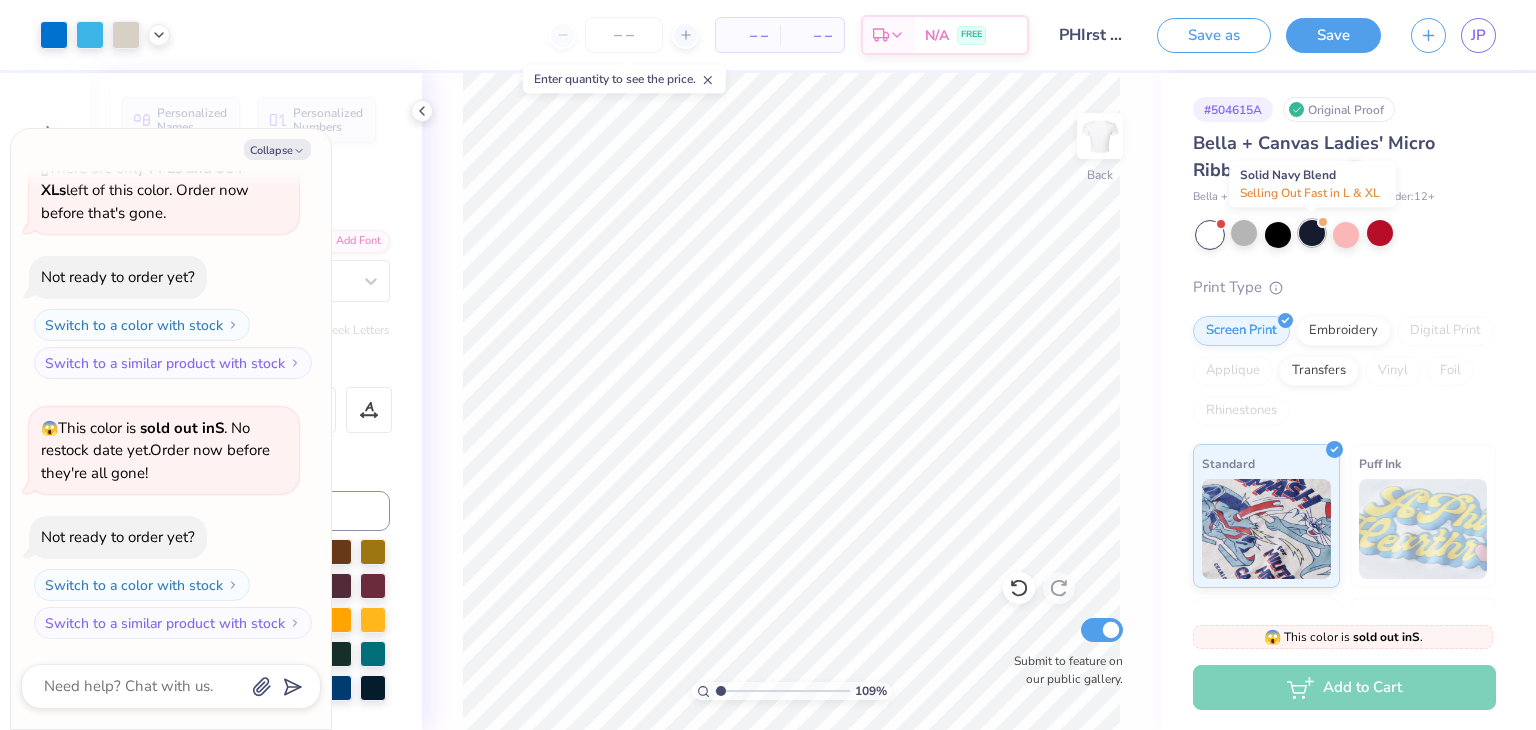 click at bounding box center [1312, 233] 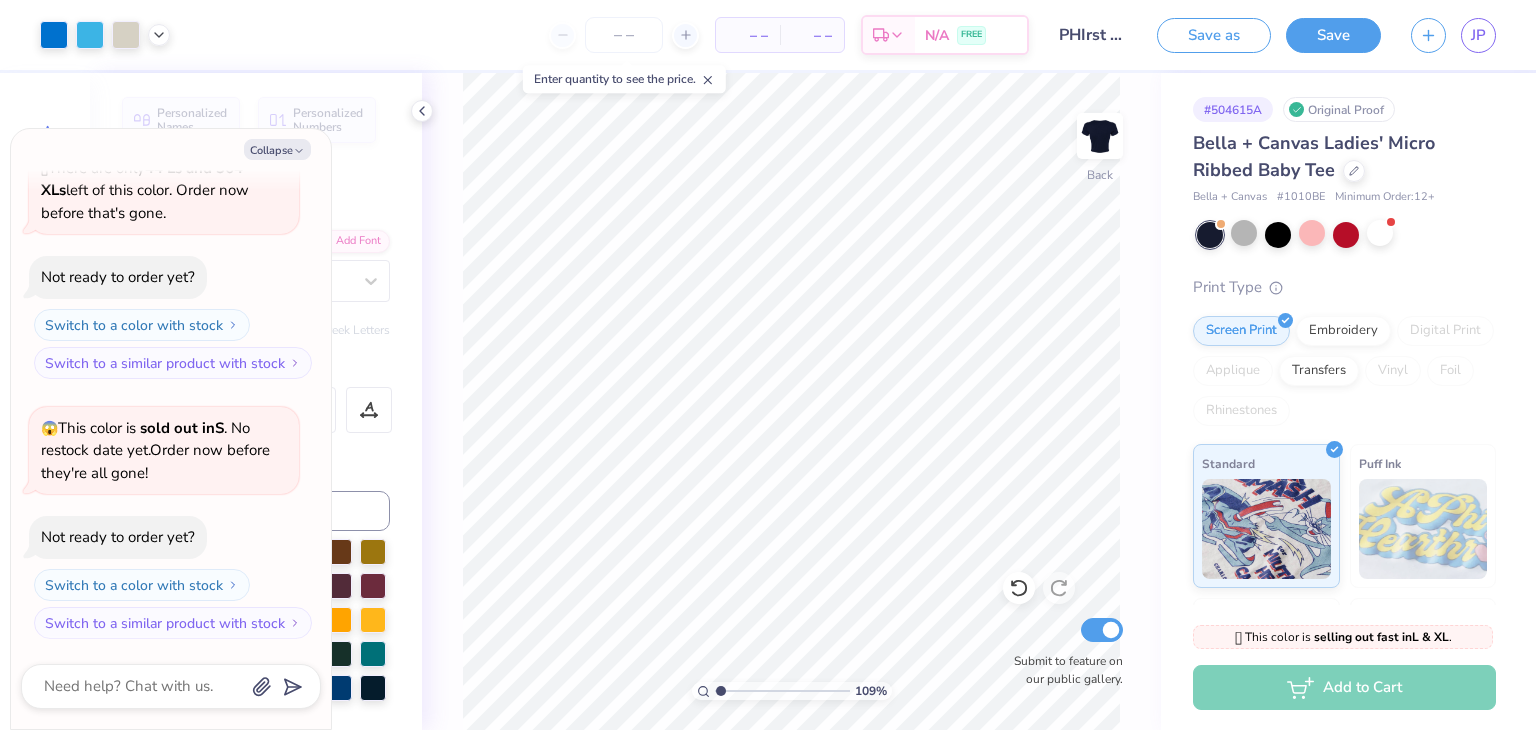 type on "1.08547747693421" 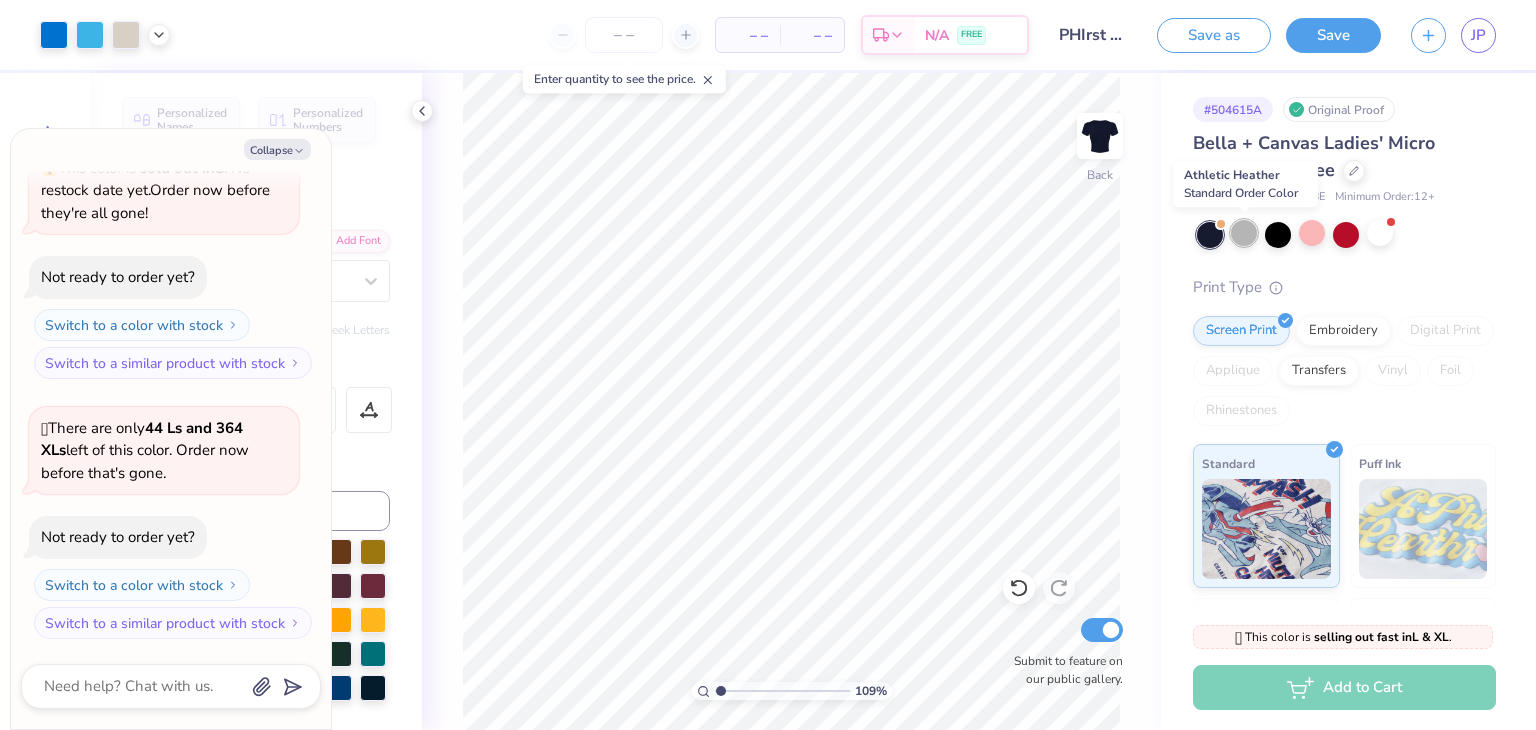 click at bounding box center (1244, 233) 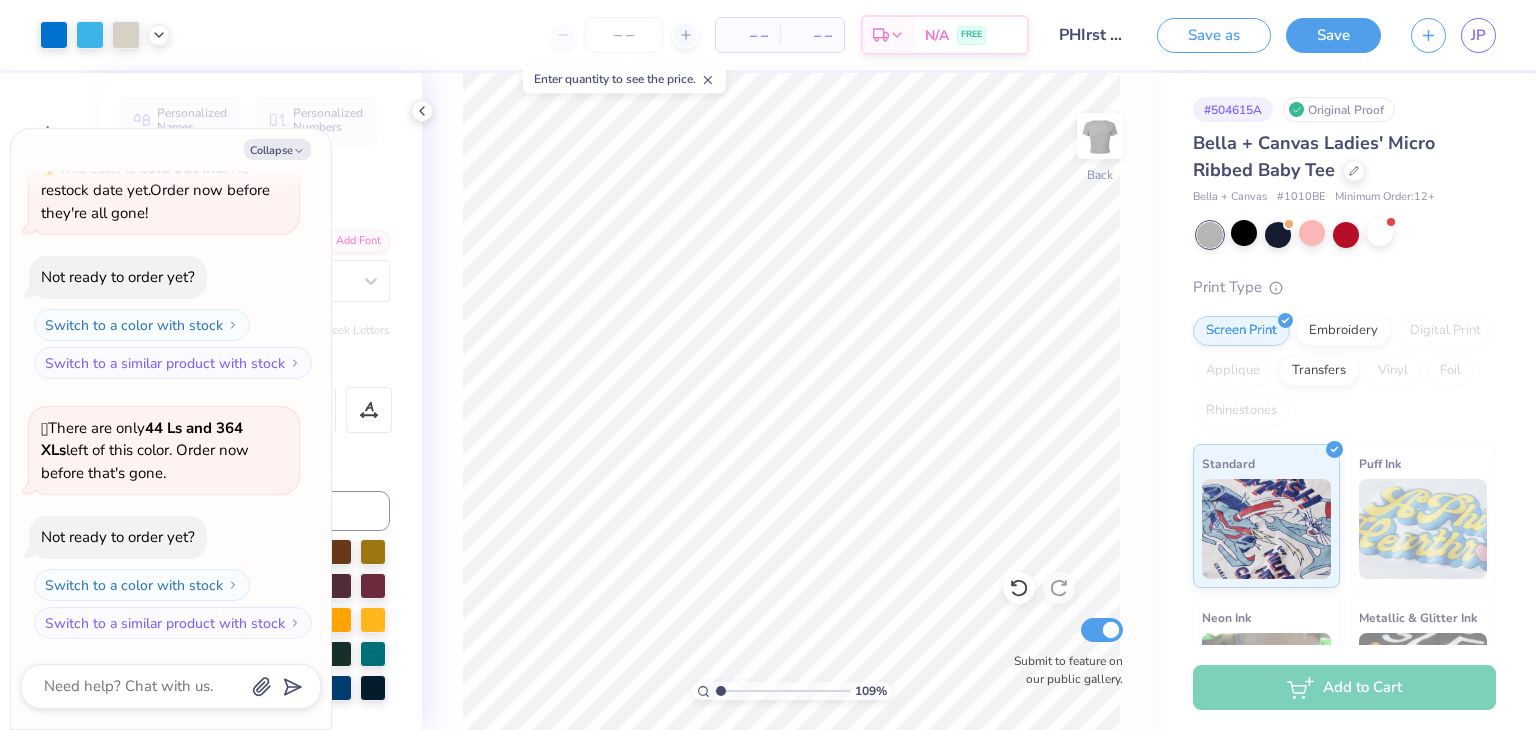 type on "1.08547747693421" 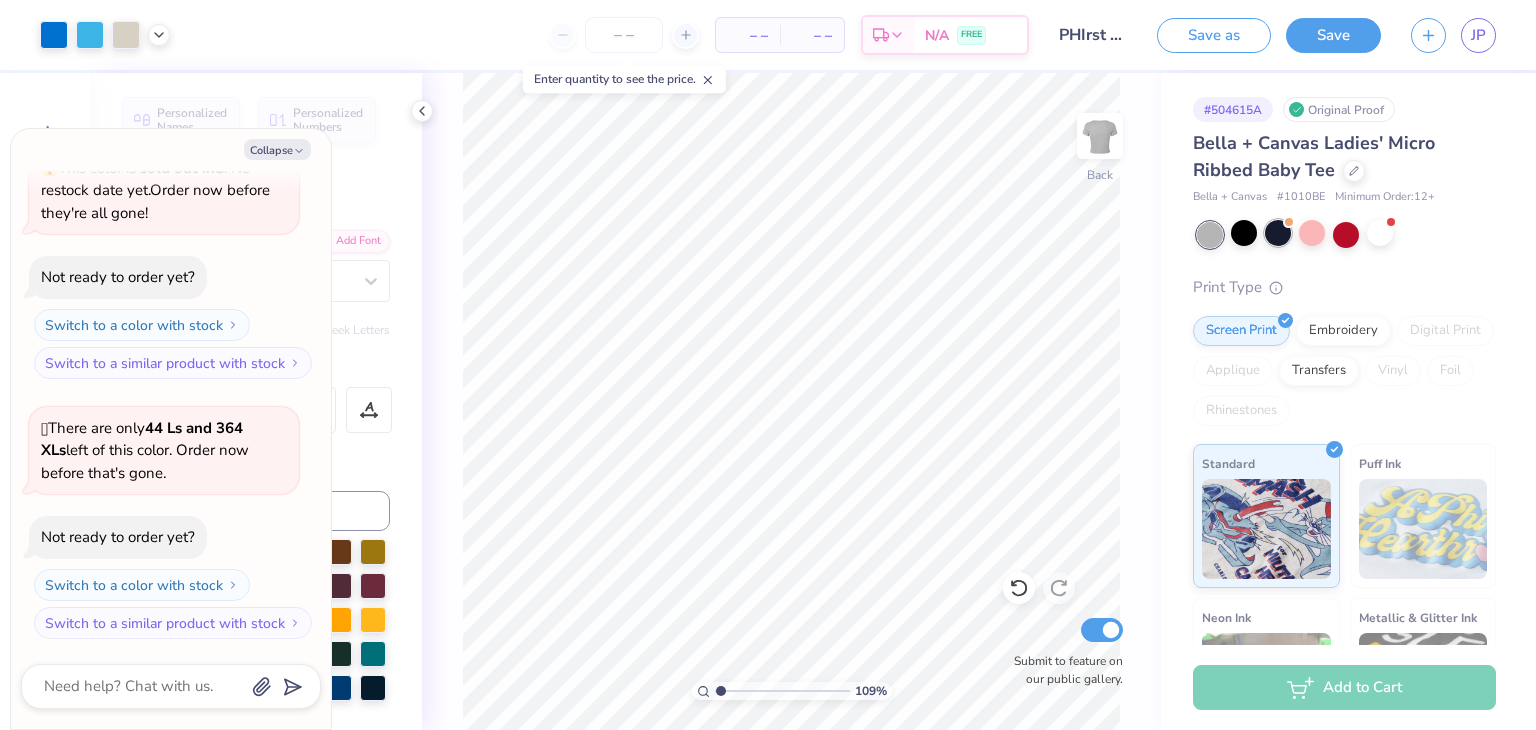 click at bounding box center [1278, 233] 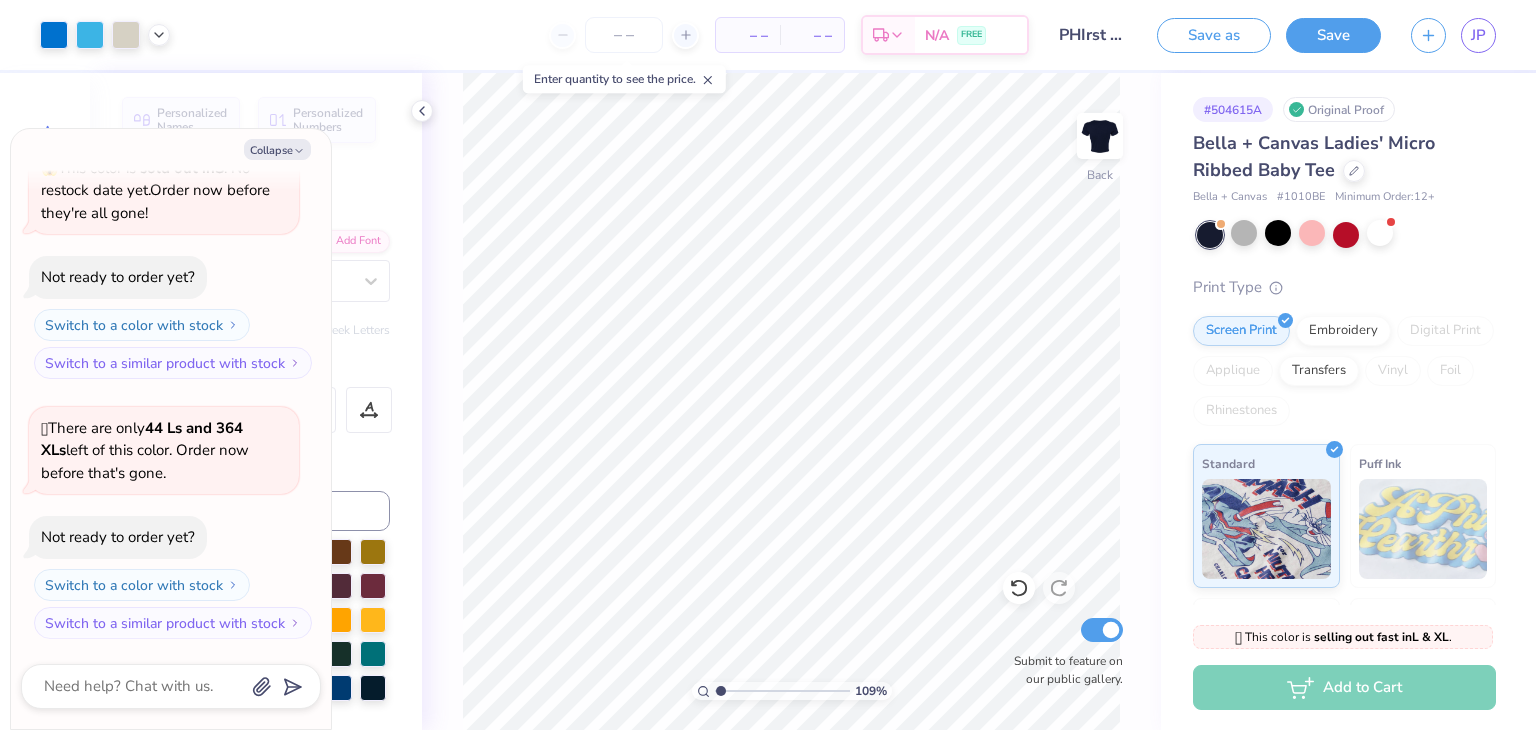 type on "1.08547747693421" 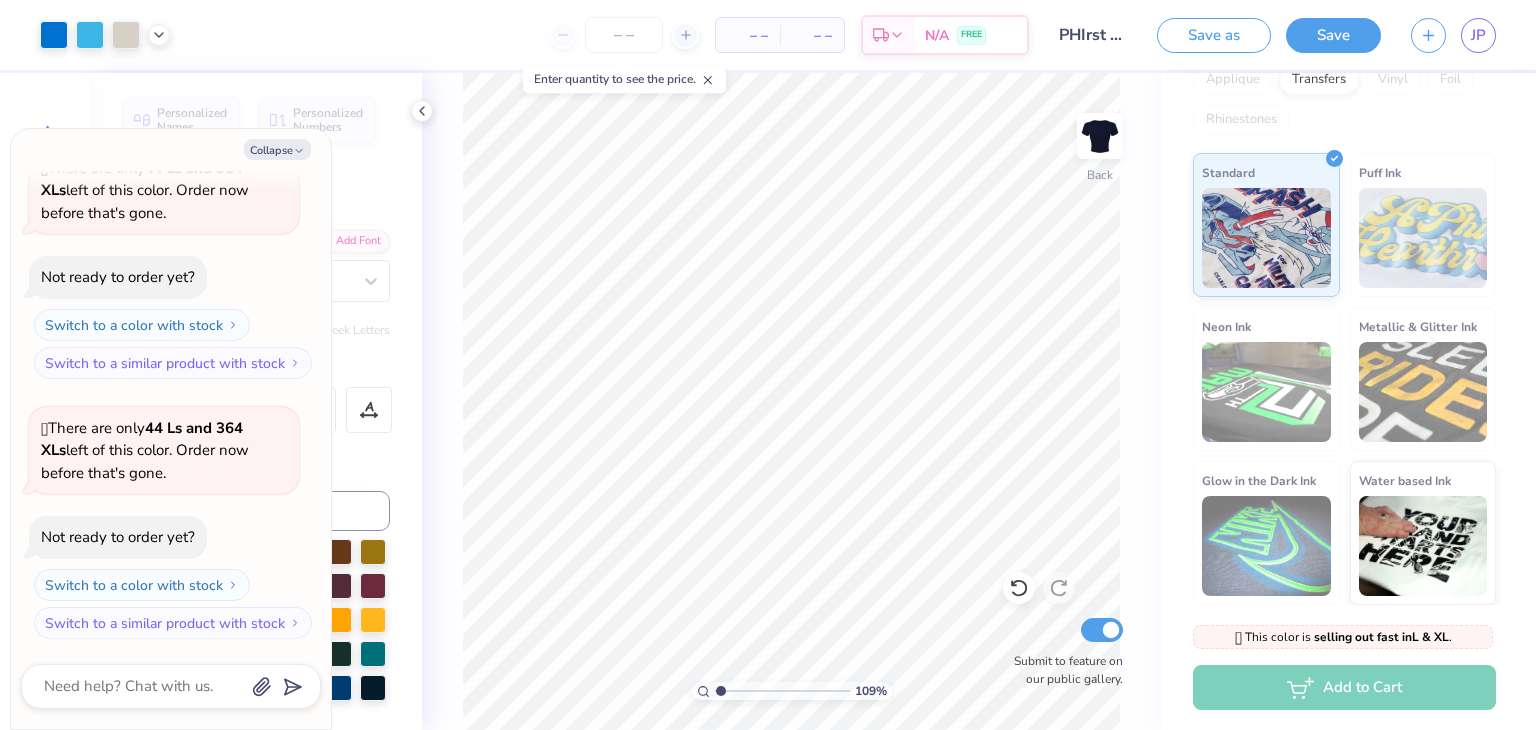 scroll, scrollTop: 0, scrollLeft: 0, axis: both 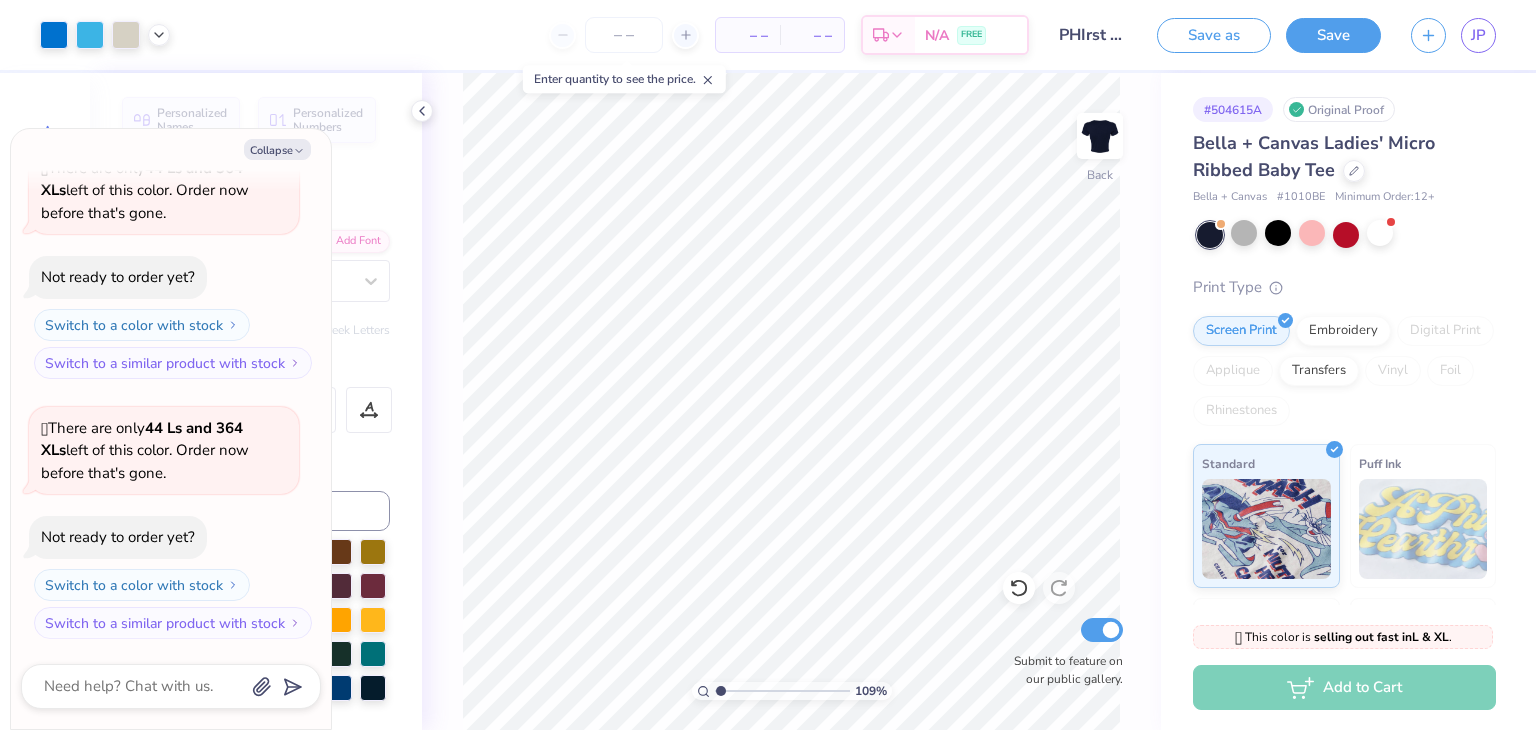 click on "Personalized Names Personalized Numbers Text Tool  Add Font Font Bamboy Exp Switch to Greek Letters Format Color Styles Text Shape" at bounding box center (256, 401) 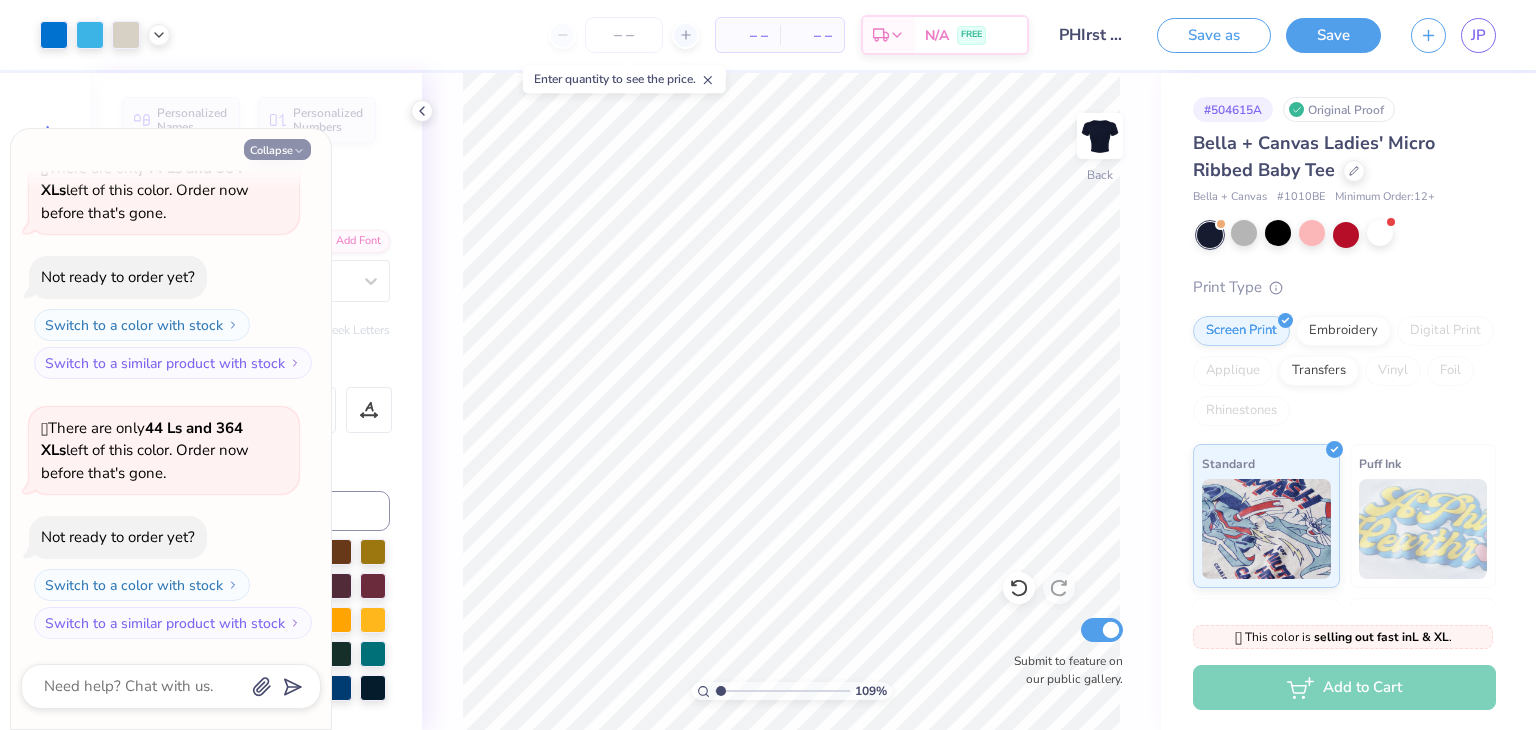 click on "Collapse" at bounding box center [277, 149] 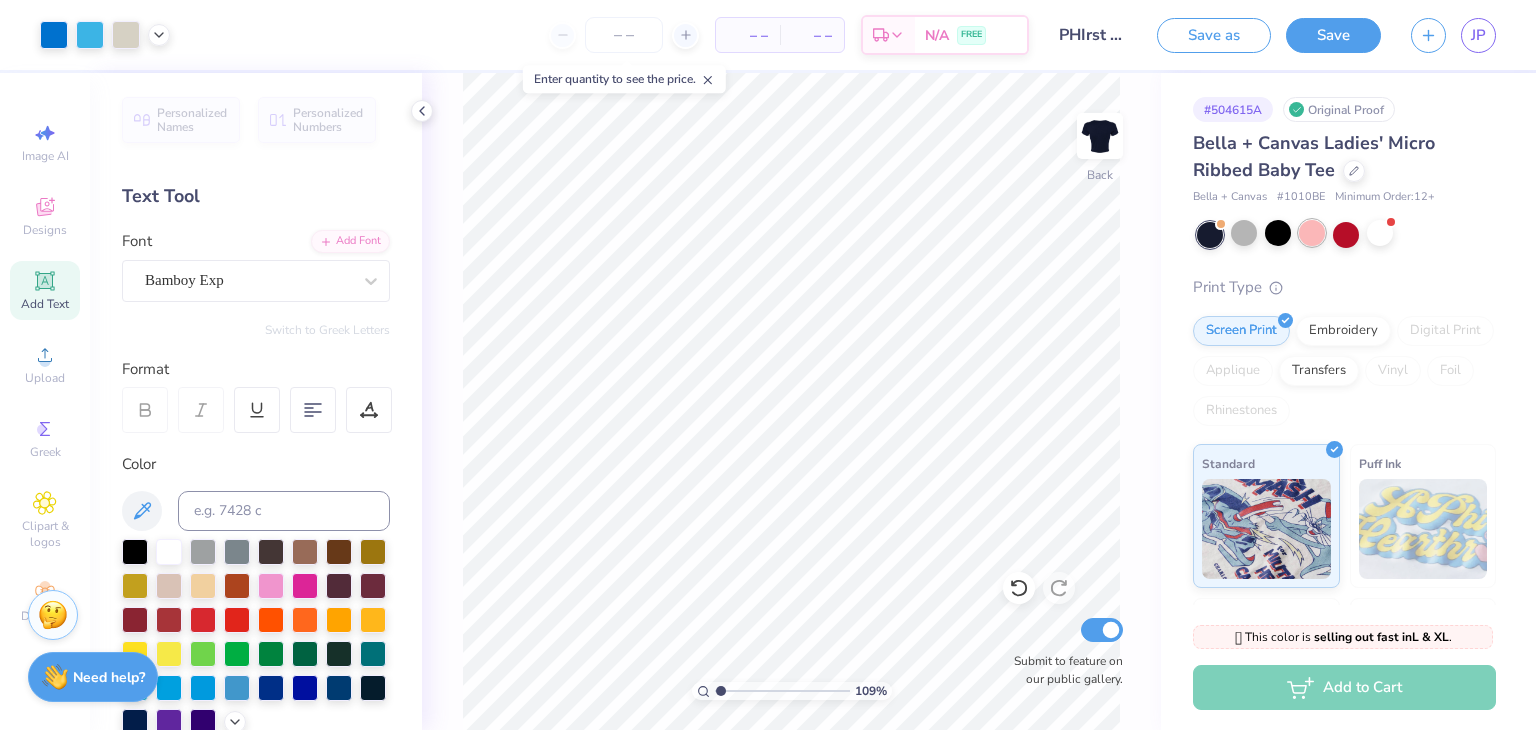 click at bounding box center (1312, 233) 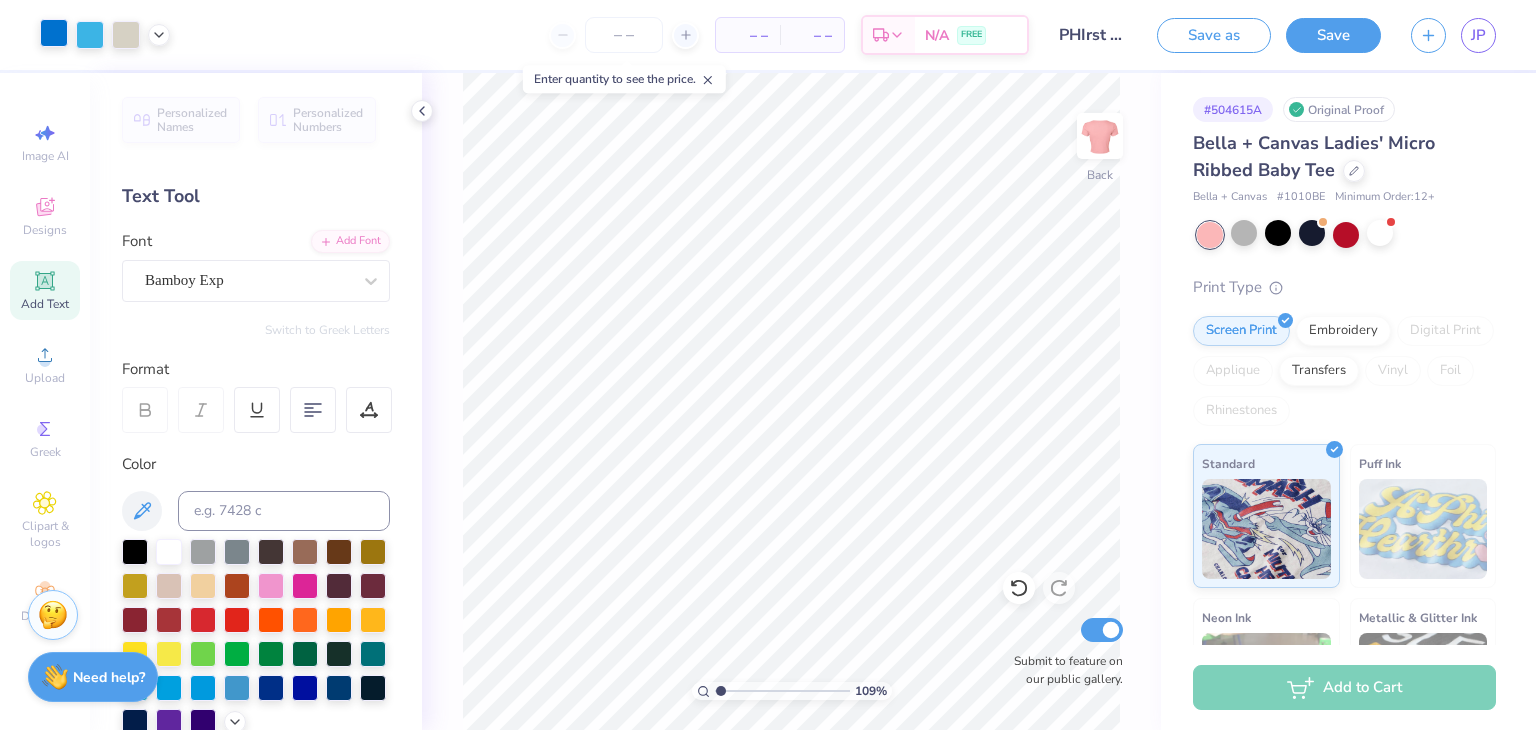click at bounding box center [54, 33] 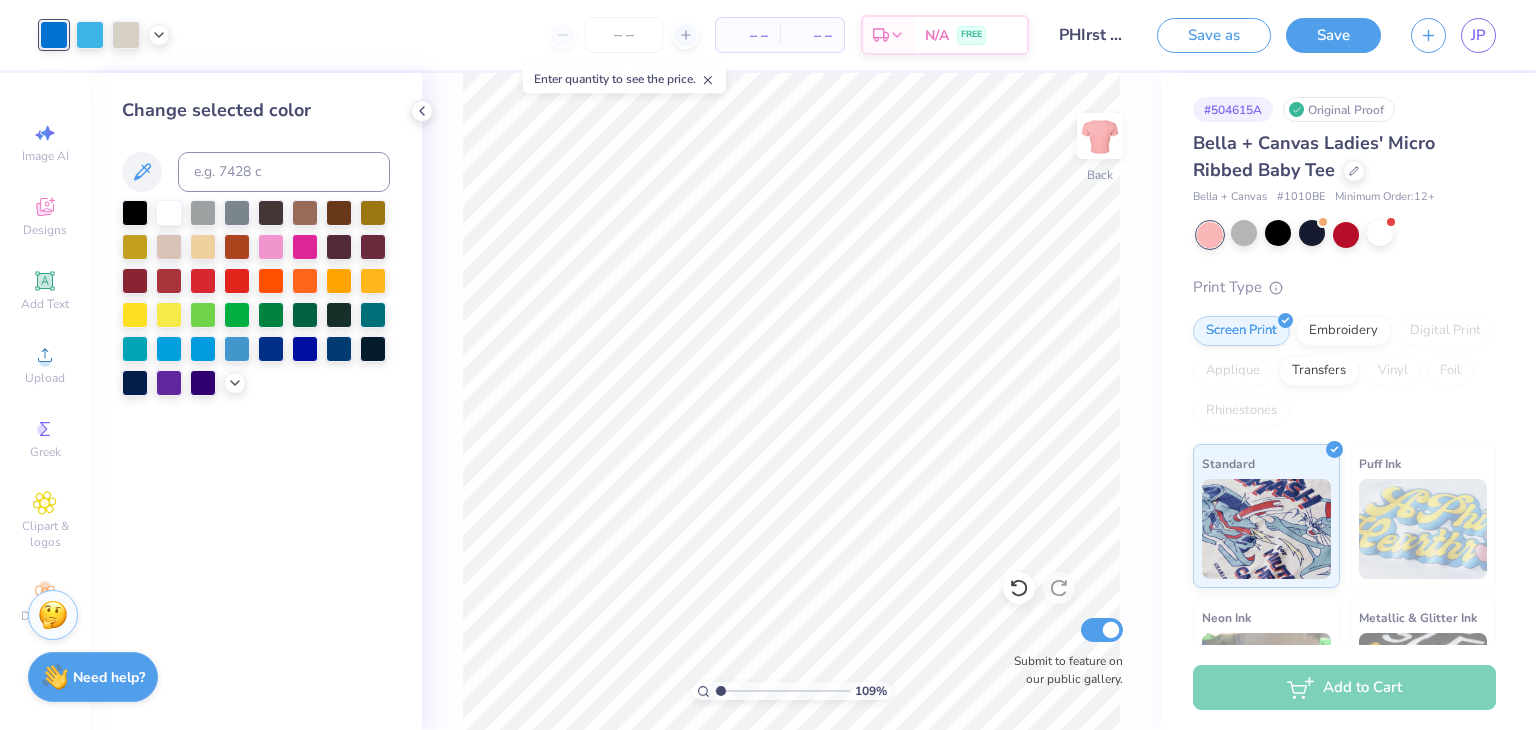 click at bounding box center [256, 298] 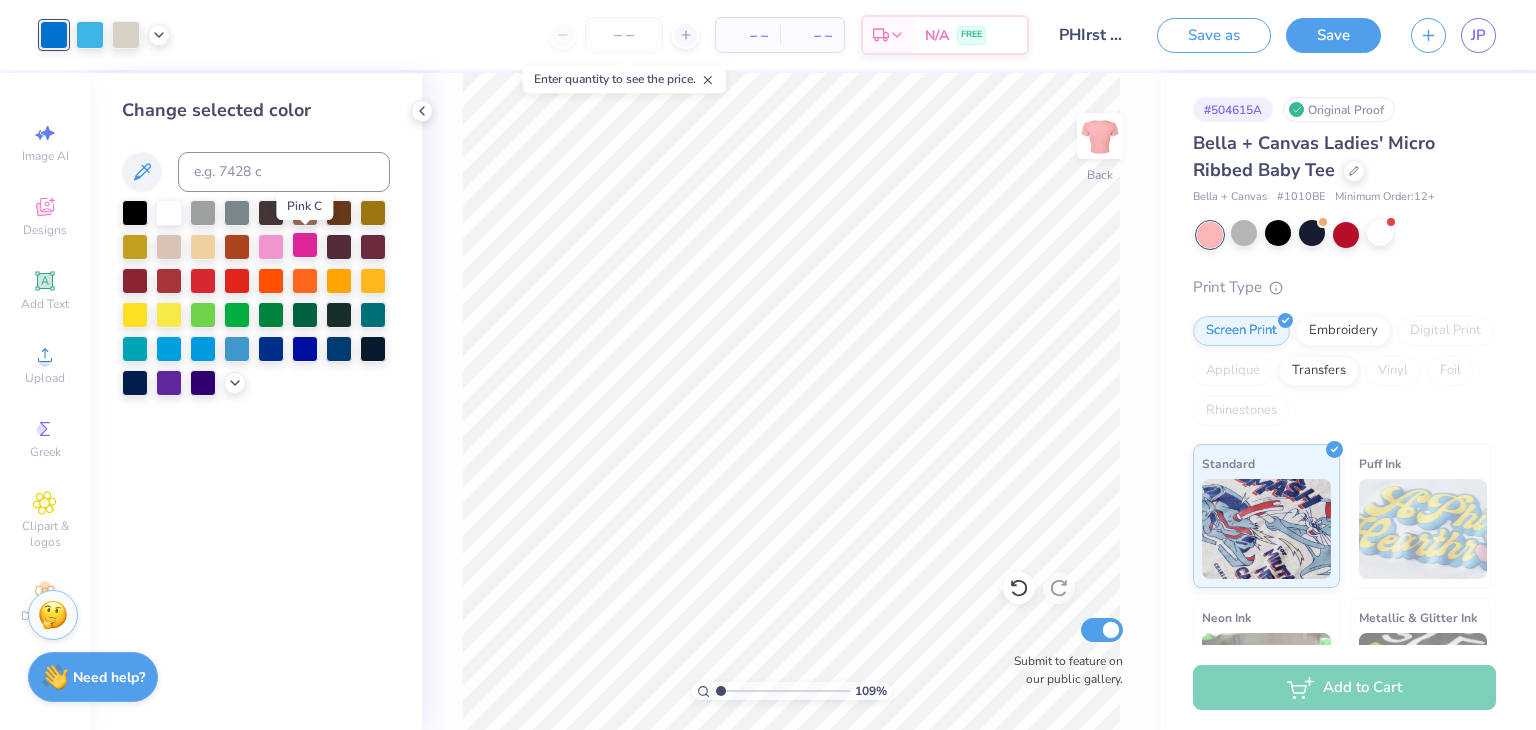 click at bounding box center (305, 245) 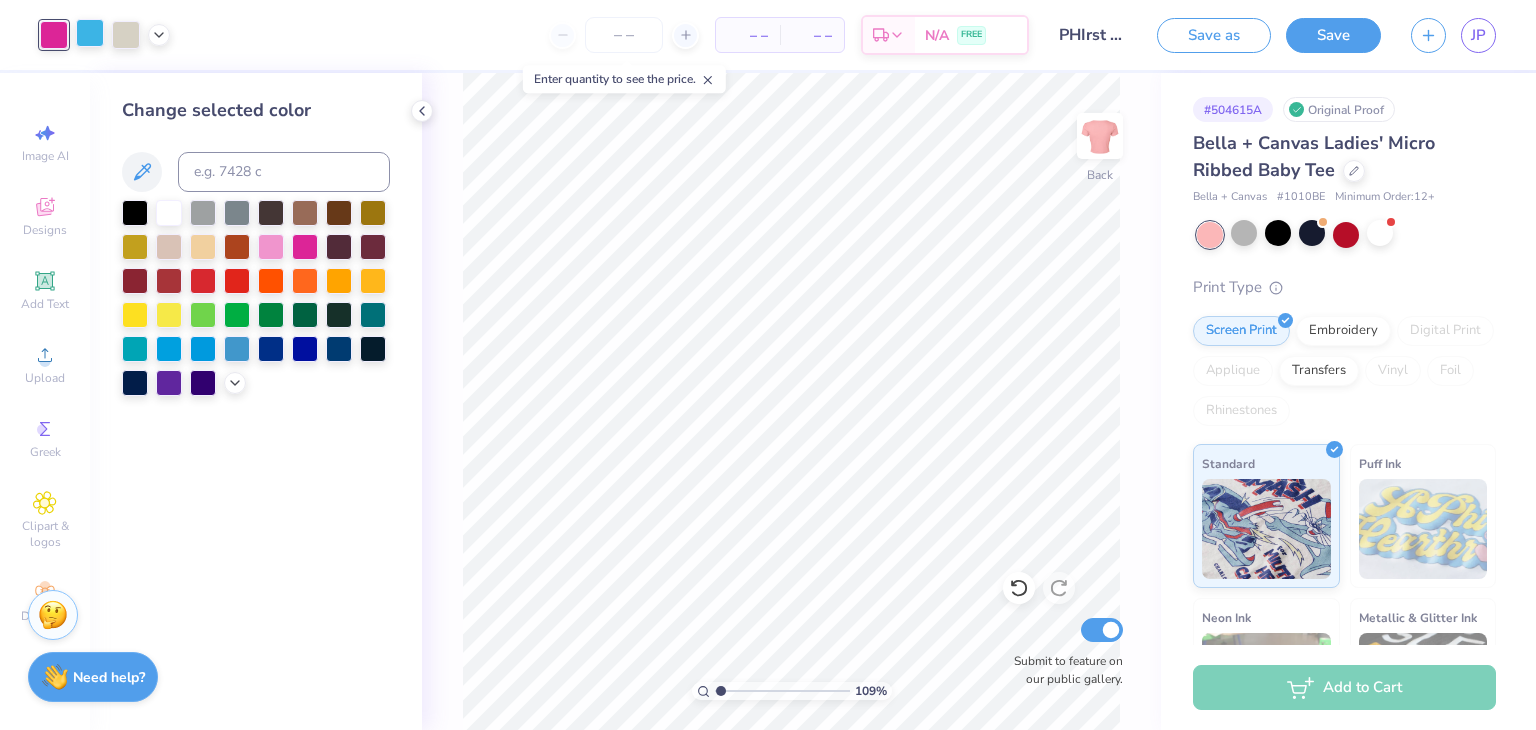click at bounding box center [90, 33] 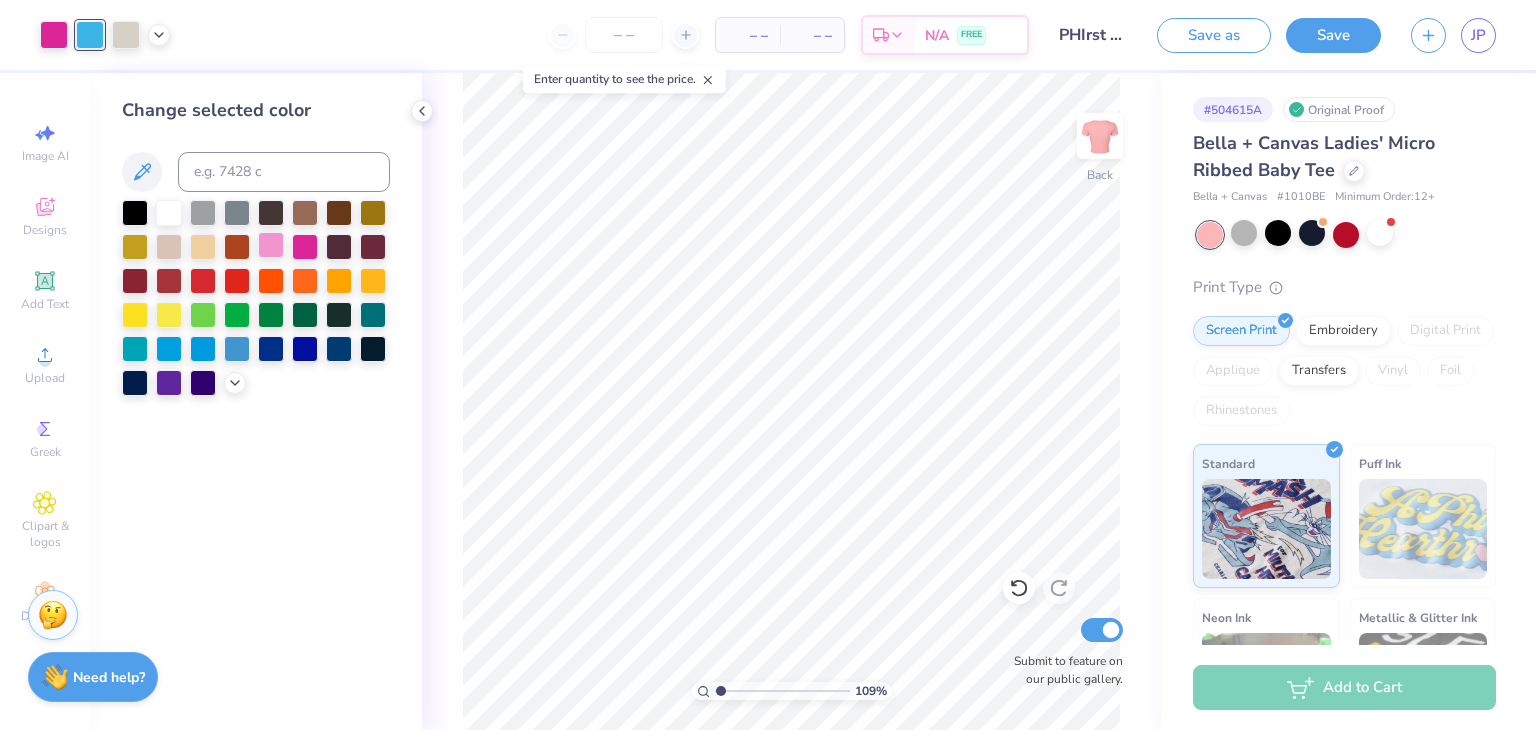 click at bounding box center [271, 245] 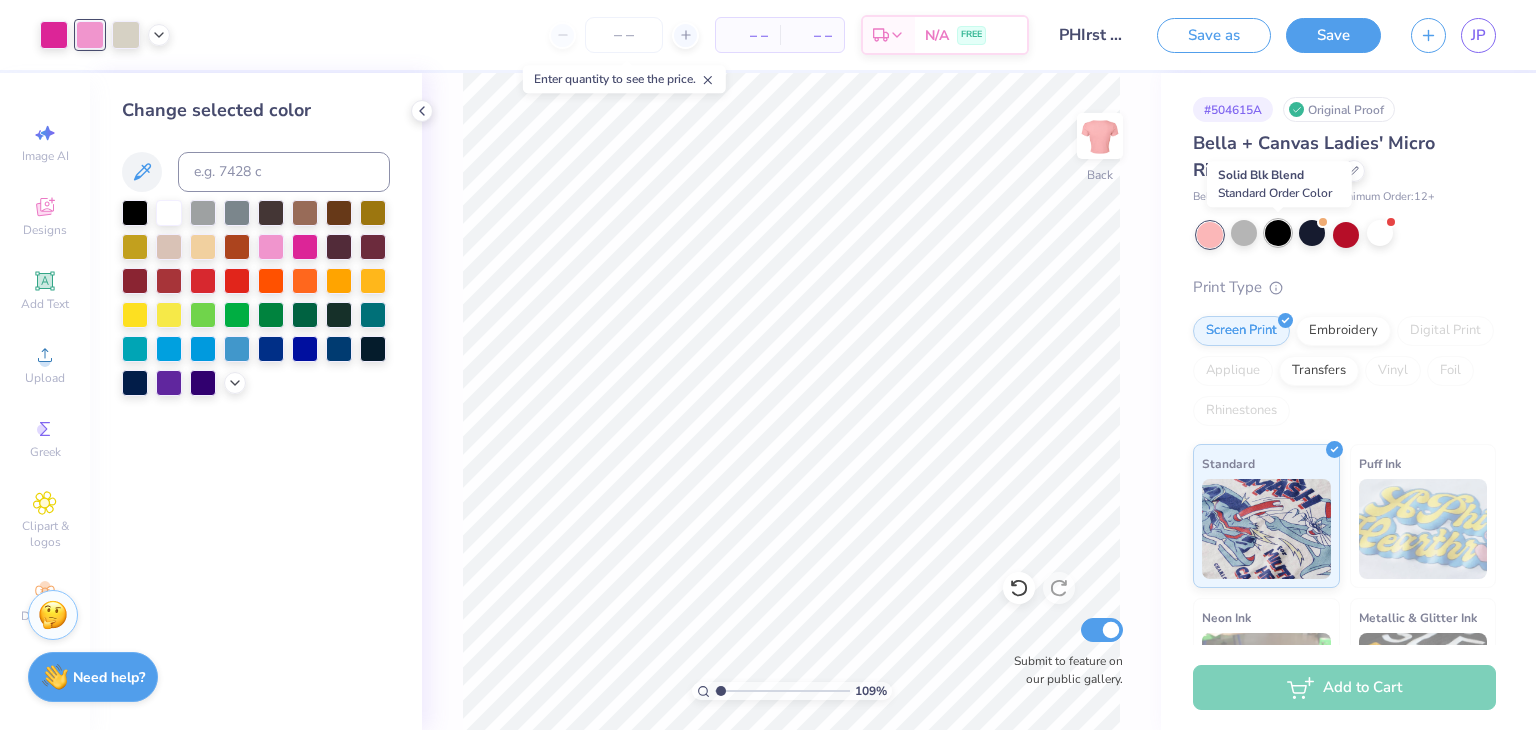 click at bounding box center [1278, 233] 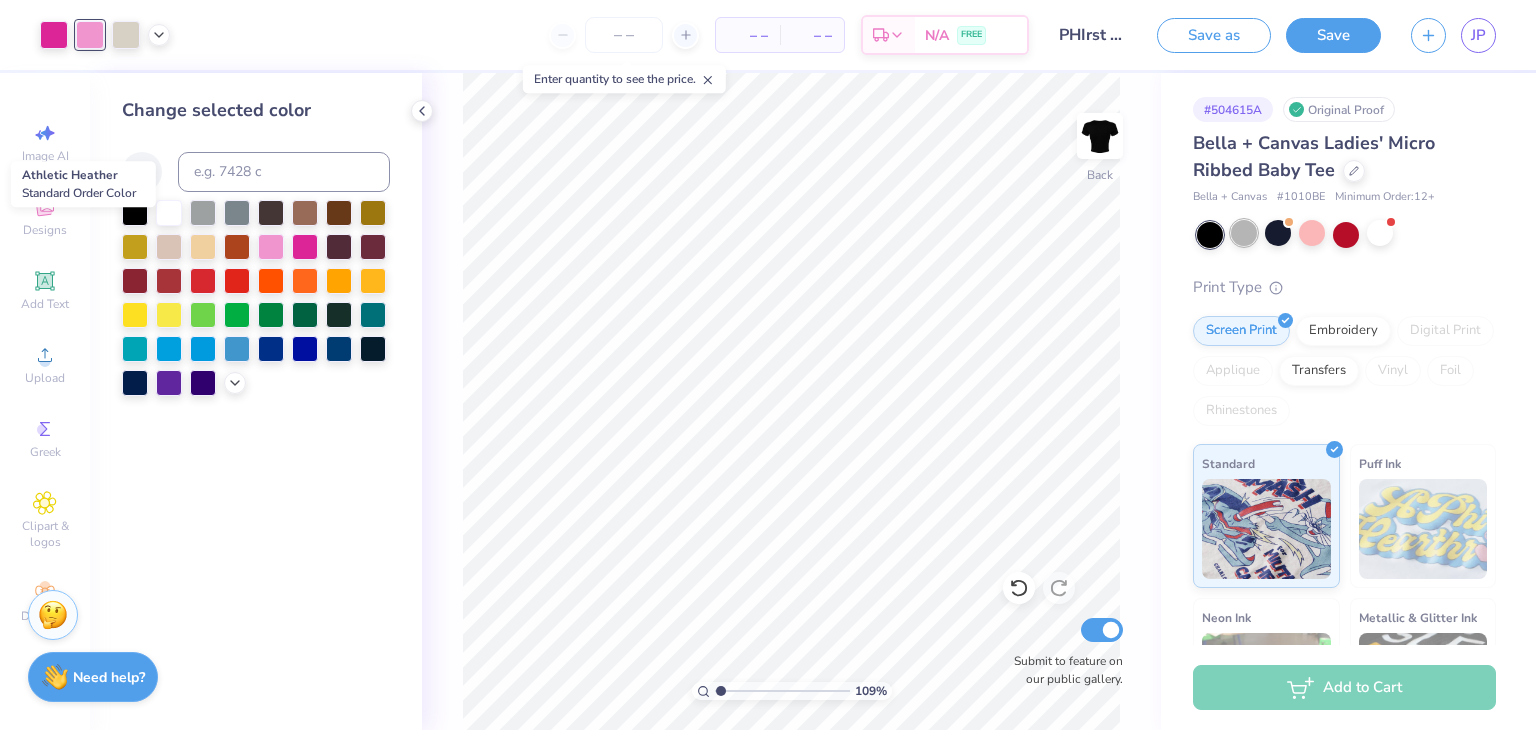 click at bounding box center (1244, 233) 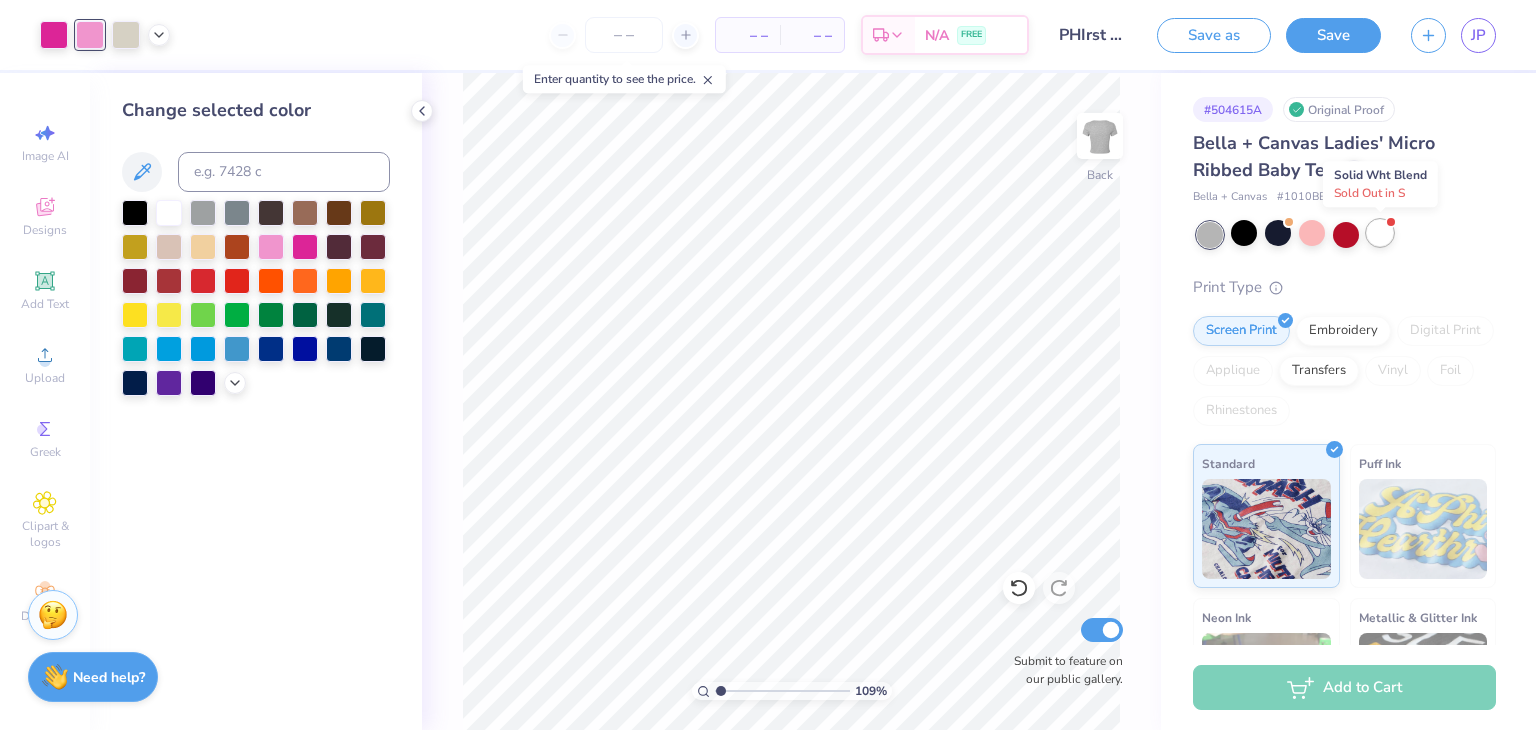 click at bounding box center (1380, 233) 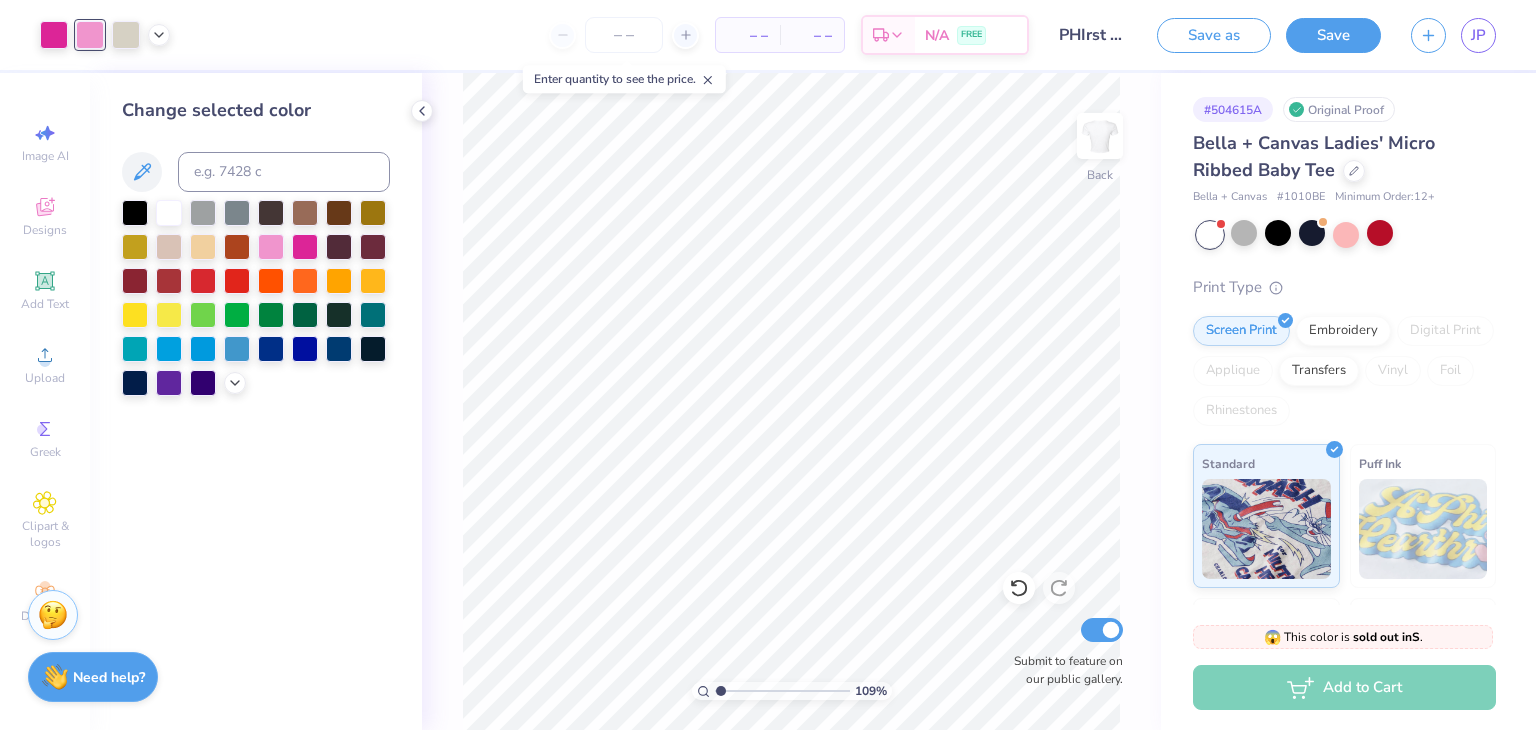 type on "1.08547747693421" 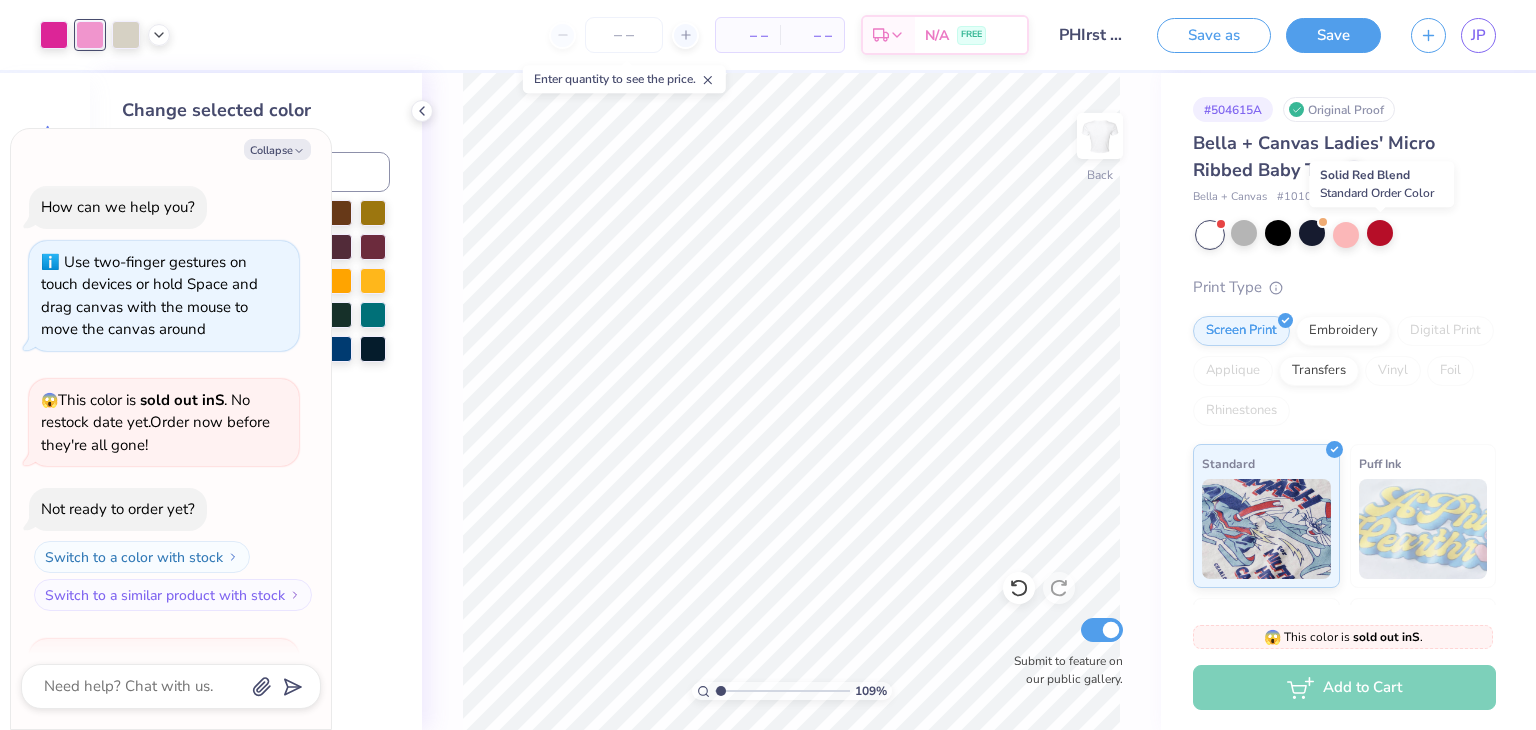 scroll, scrollTop: 1532, scrollLeft: 0, axis: vertical 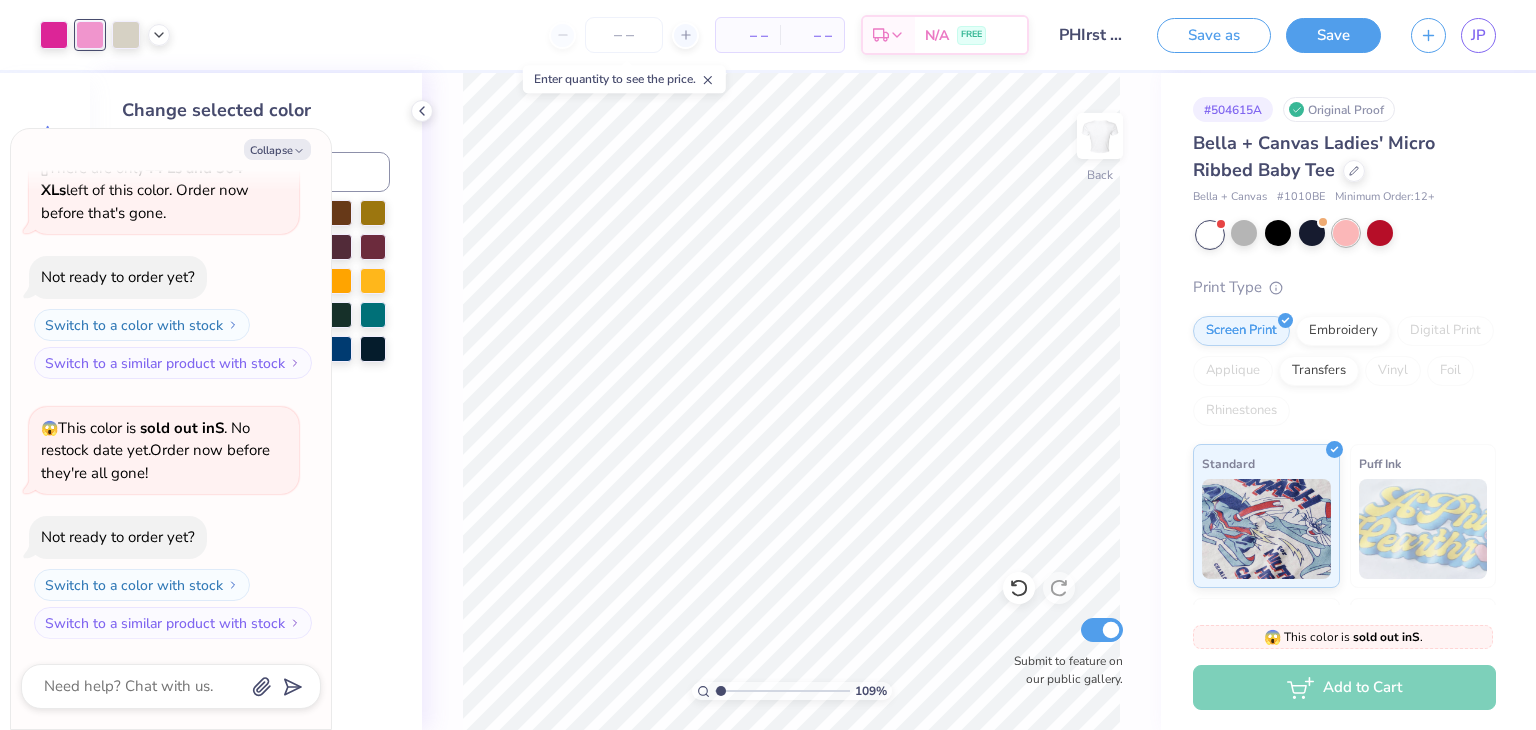 click at bounding box center [1346, 233] 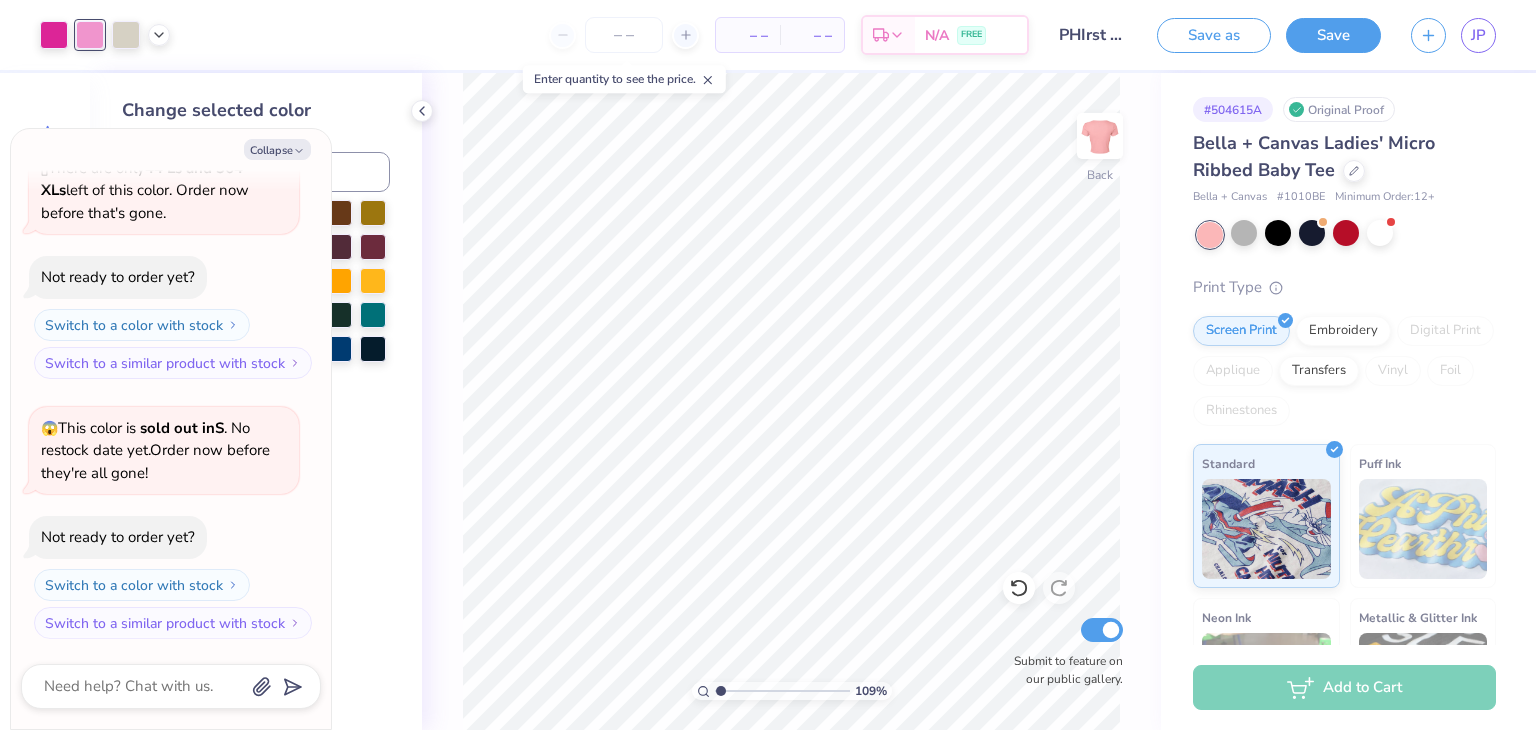 type on "1.08547747693421" 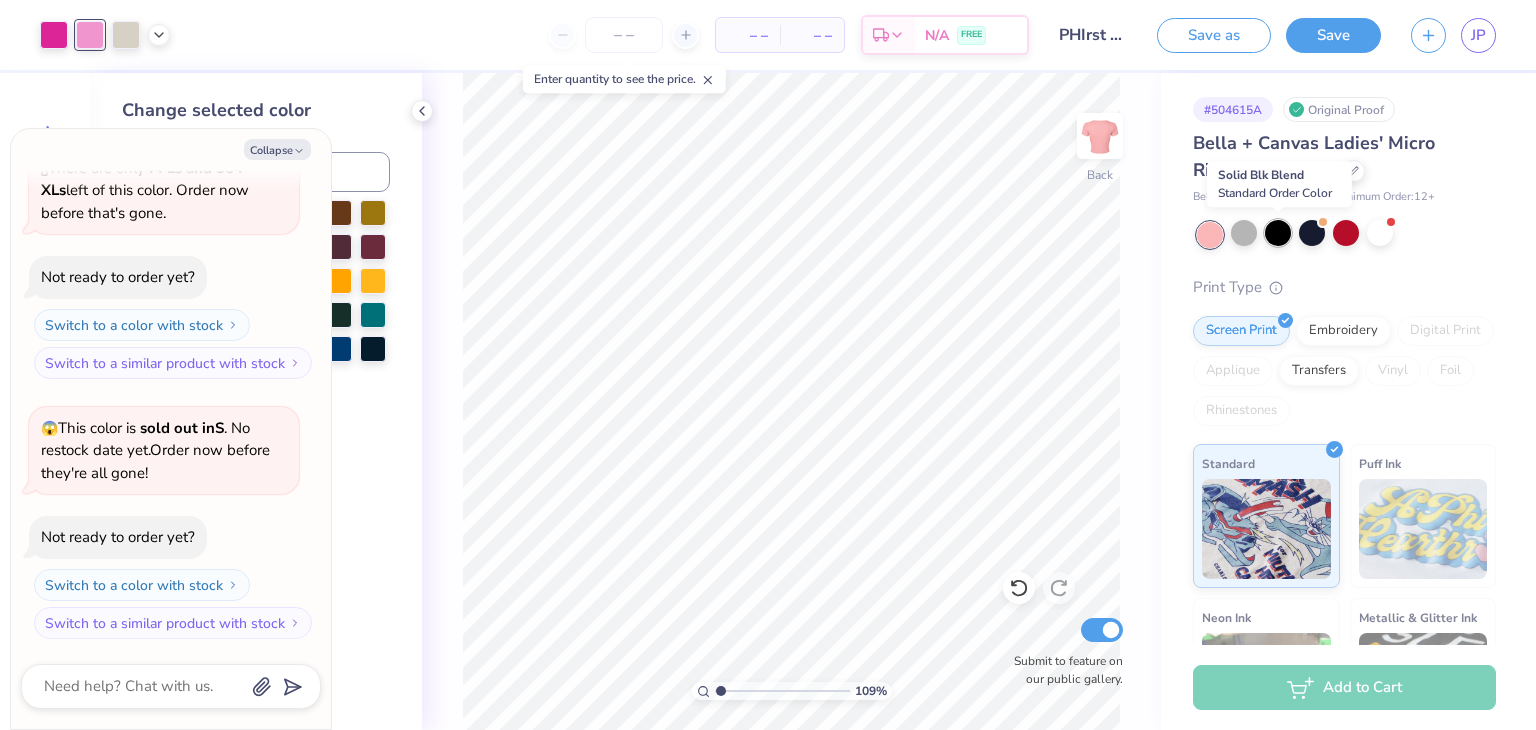 click at bounding box center [1278, 233] 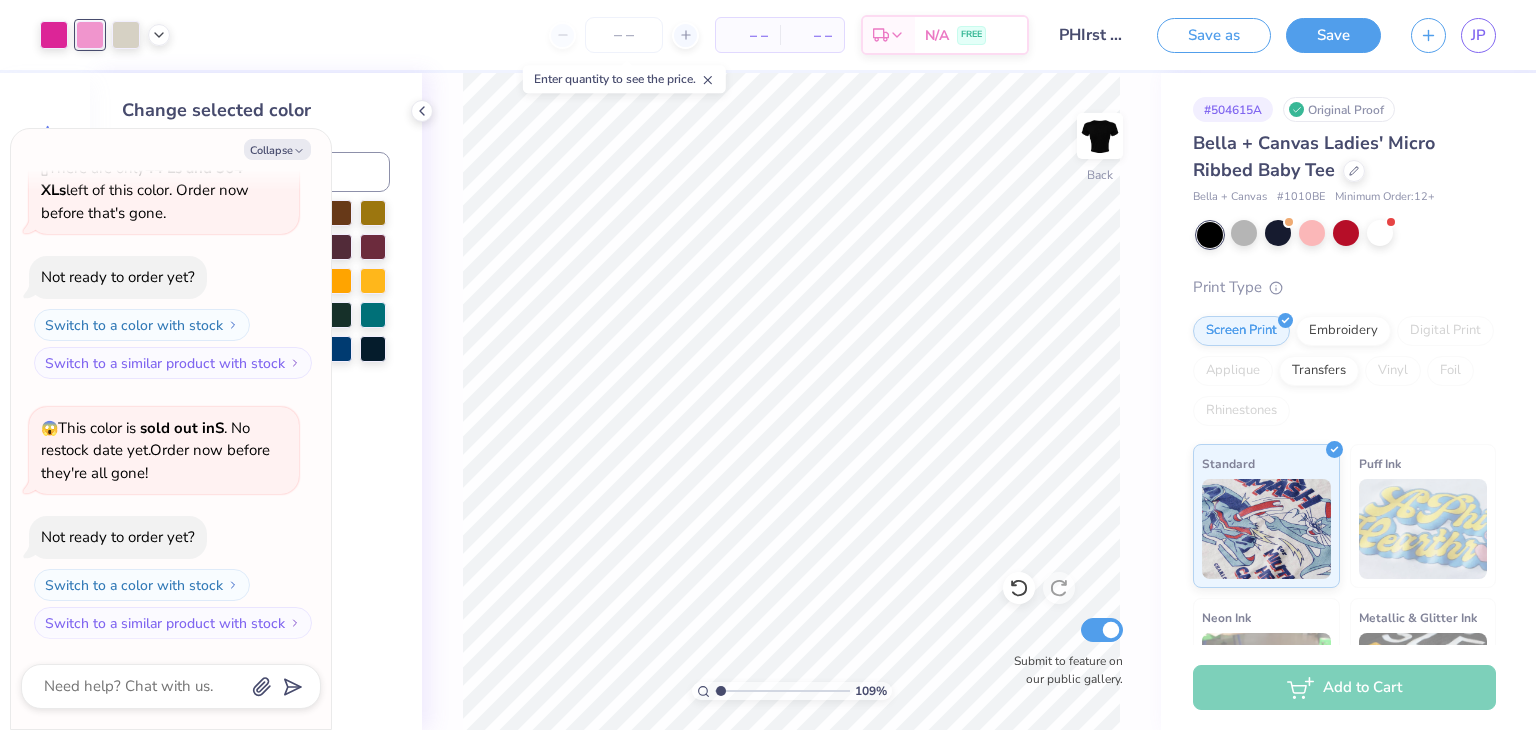 type on "1.08547747693421" 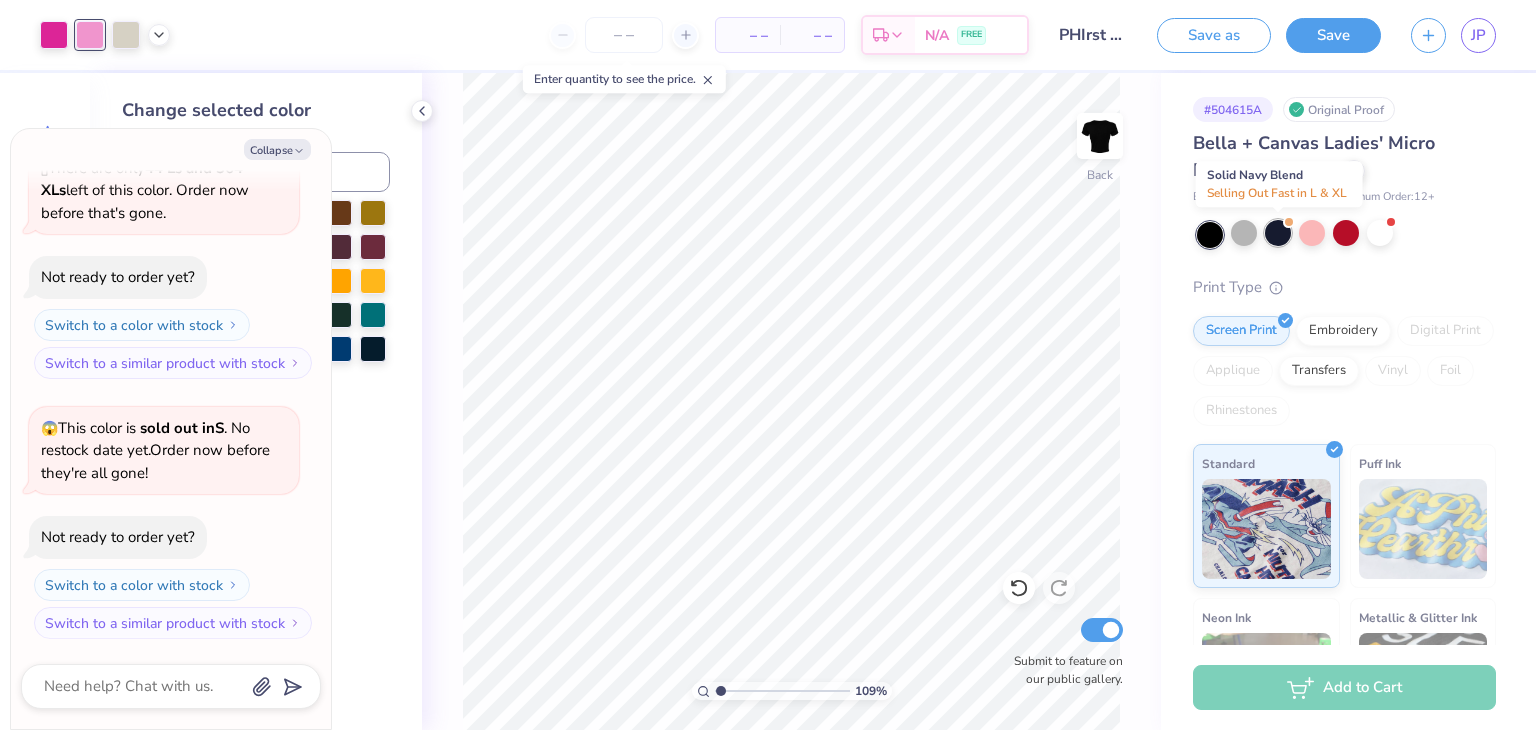 click at bounding box center [1278, 233] 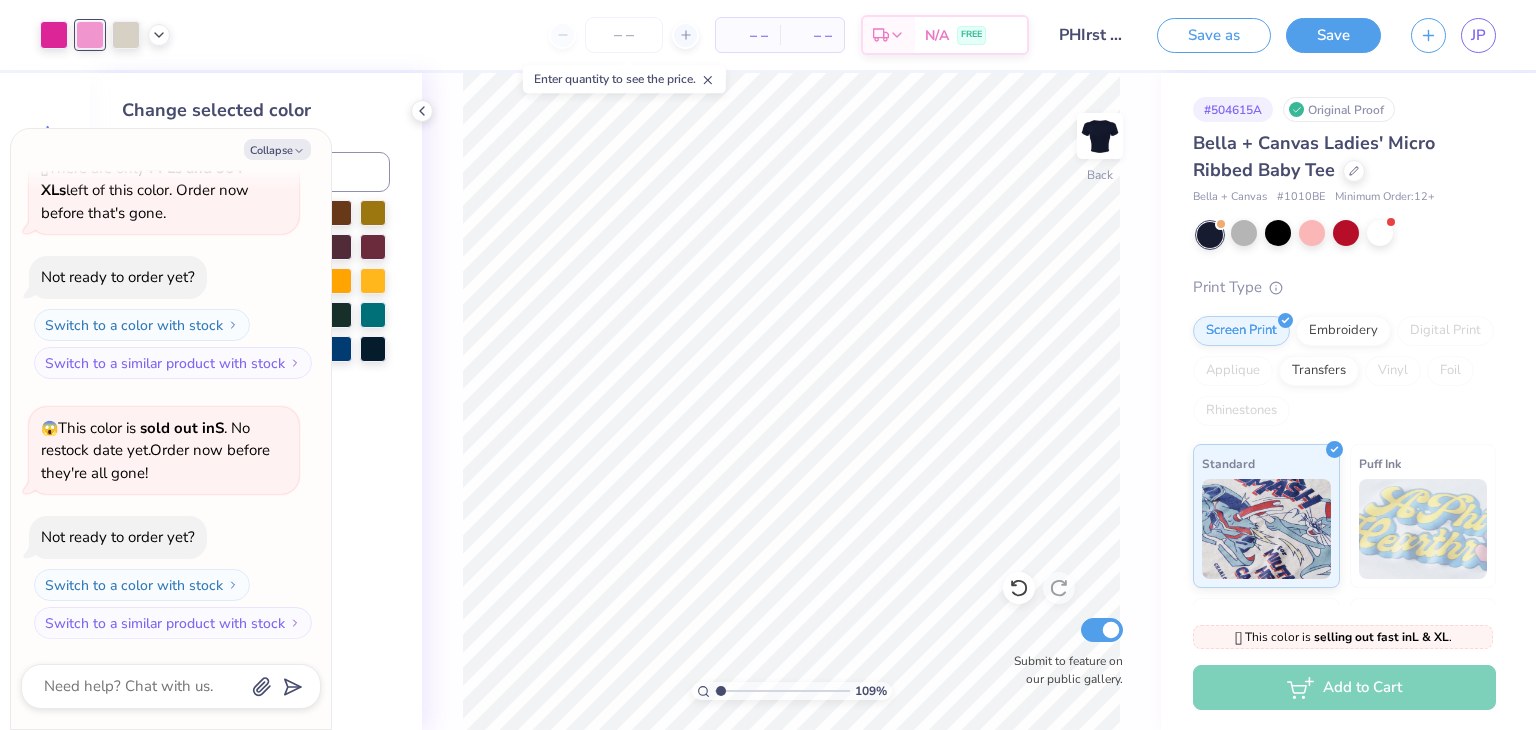 type on "1.08547747693421" 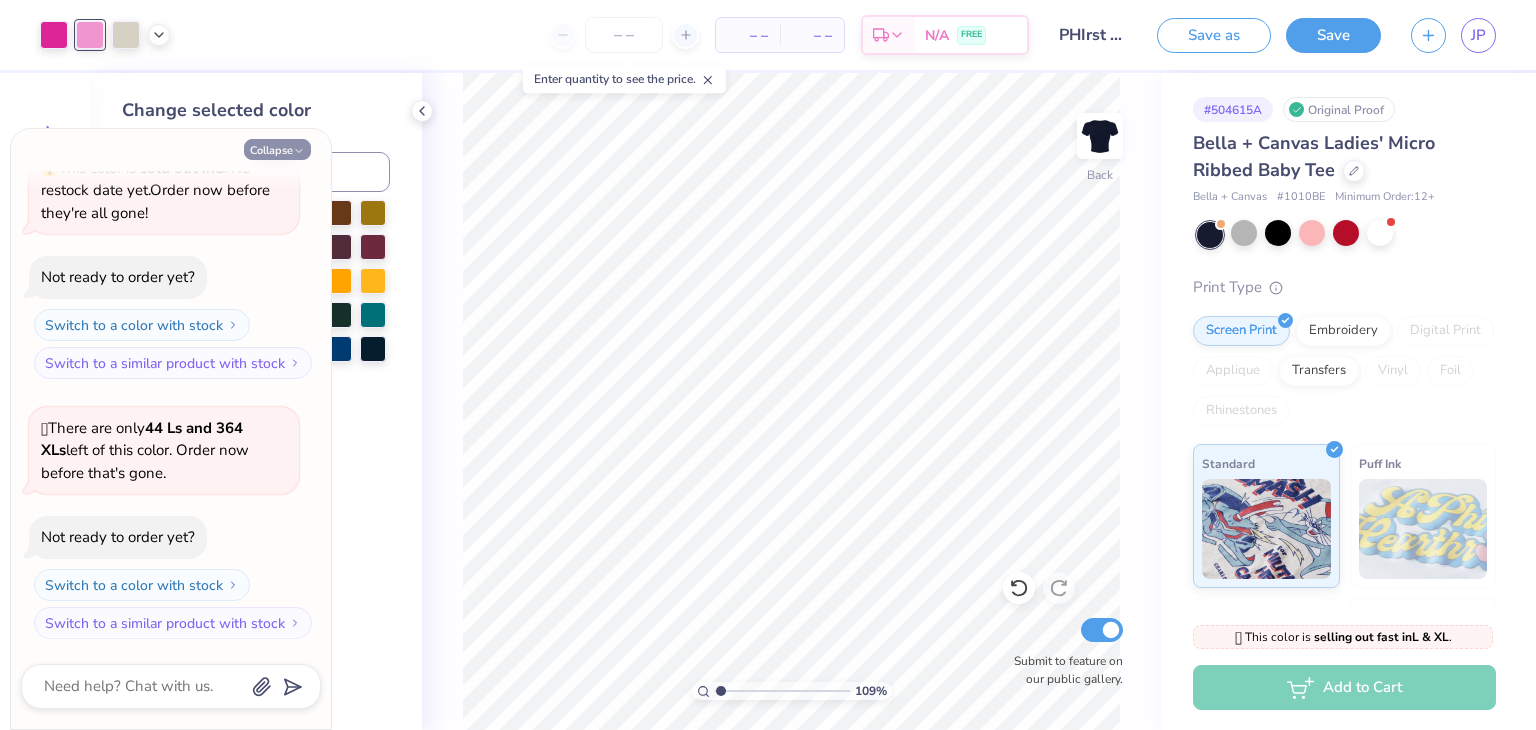 click on "Collapse" at bounding box center [277, 149] 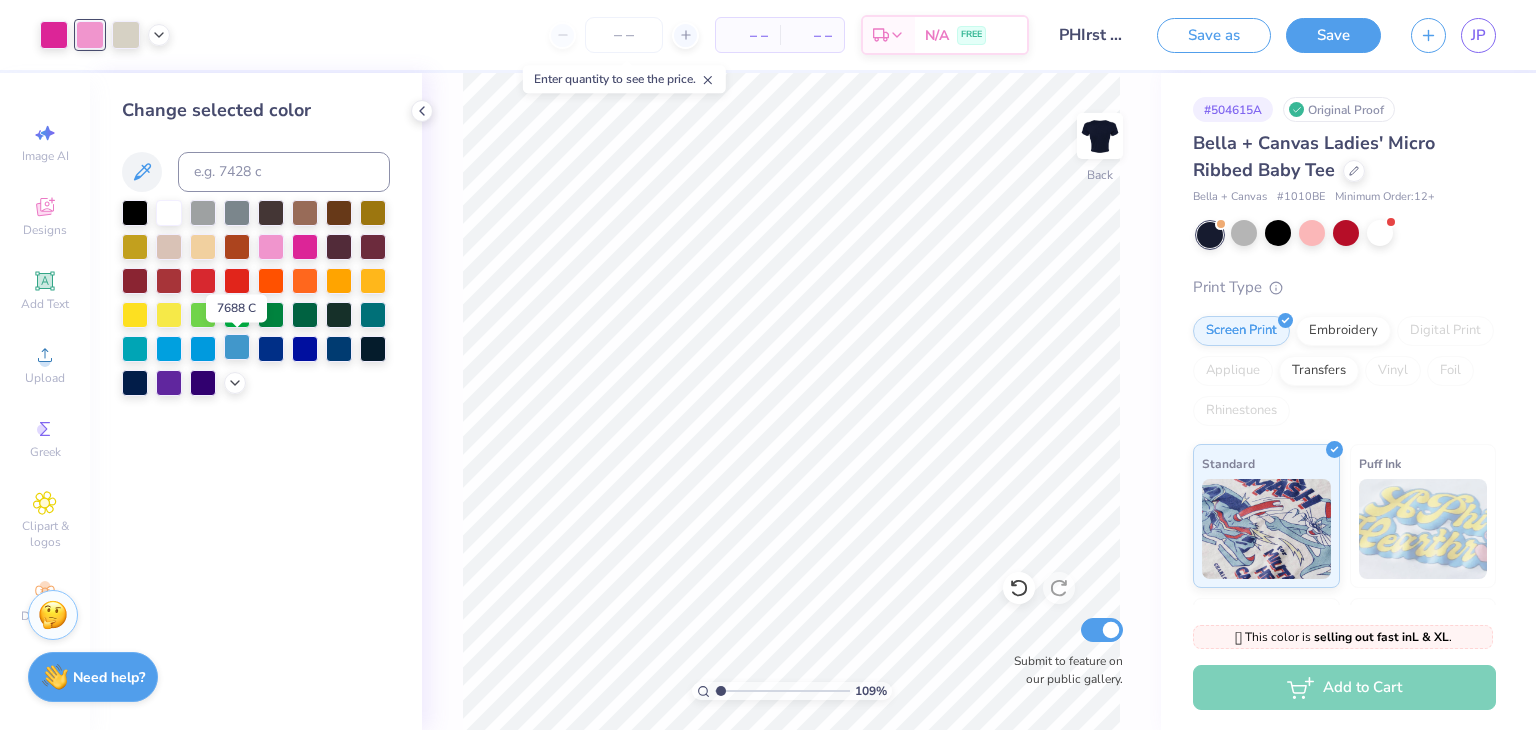 click at bounding box center [237, 347] 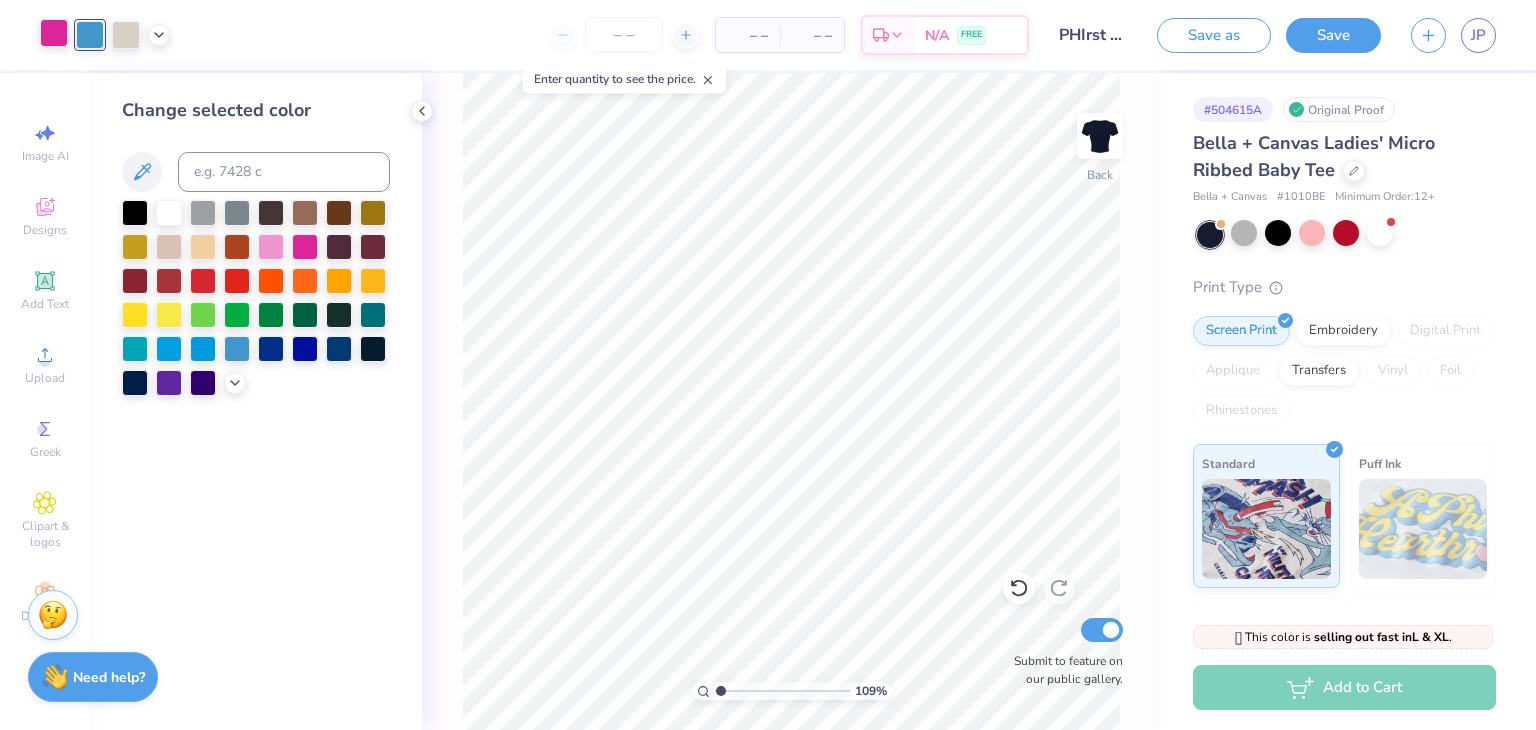 click at bounding box center [54, 33] 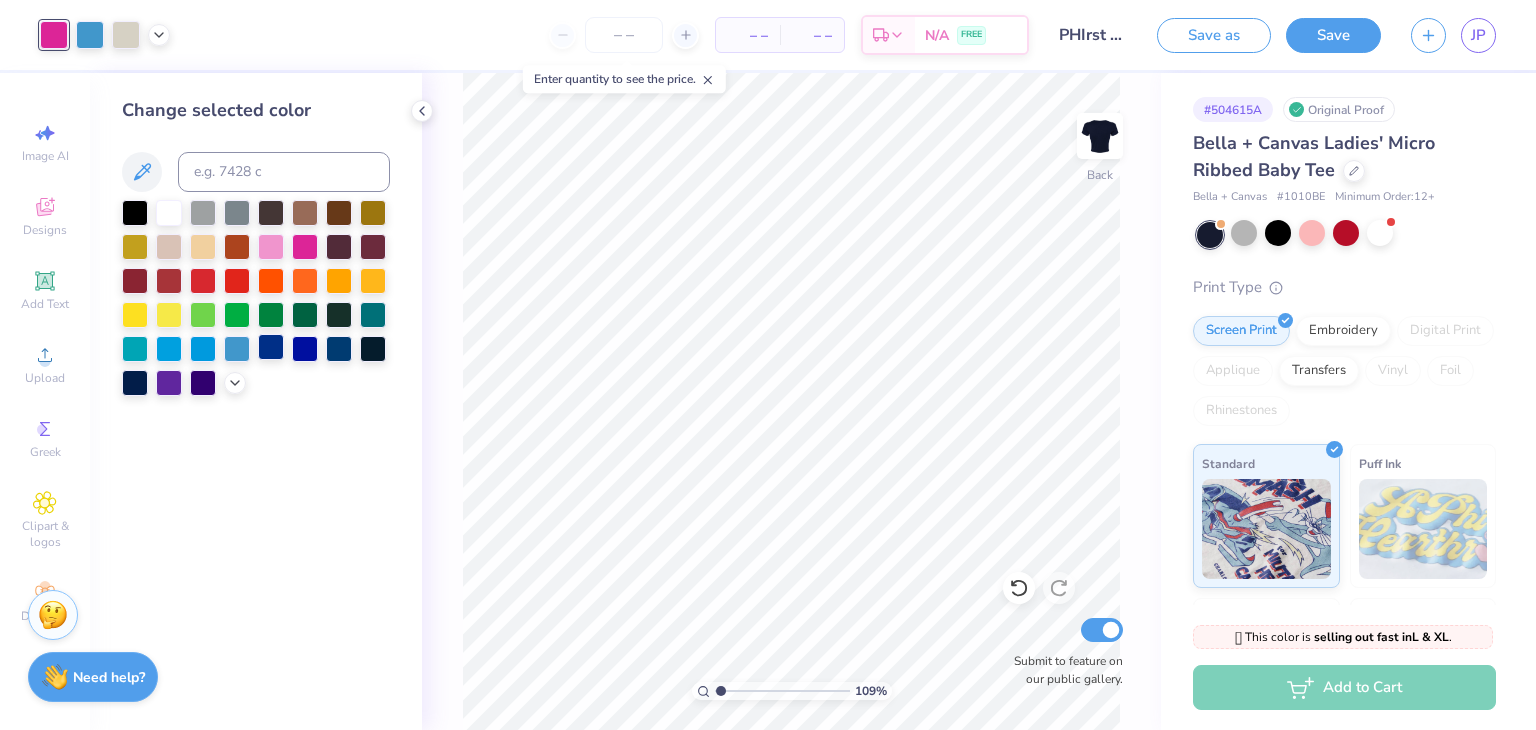 click at bounding box center (271, 347) 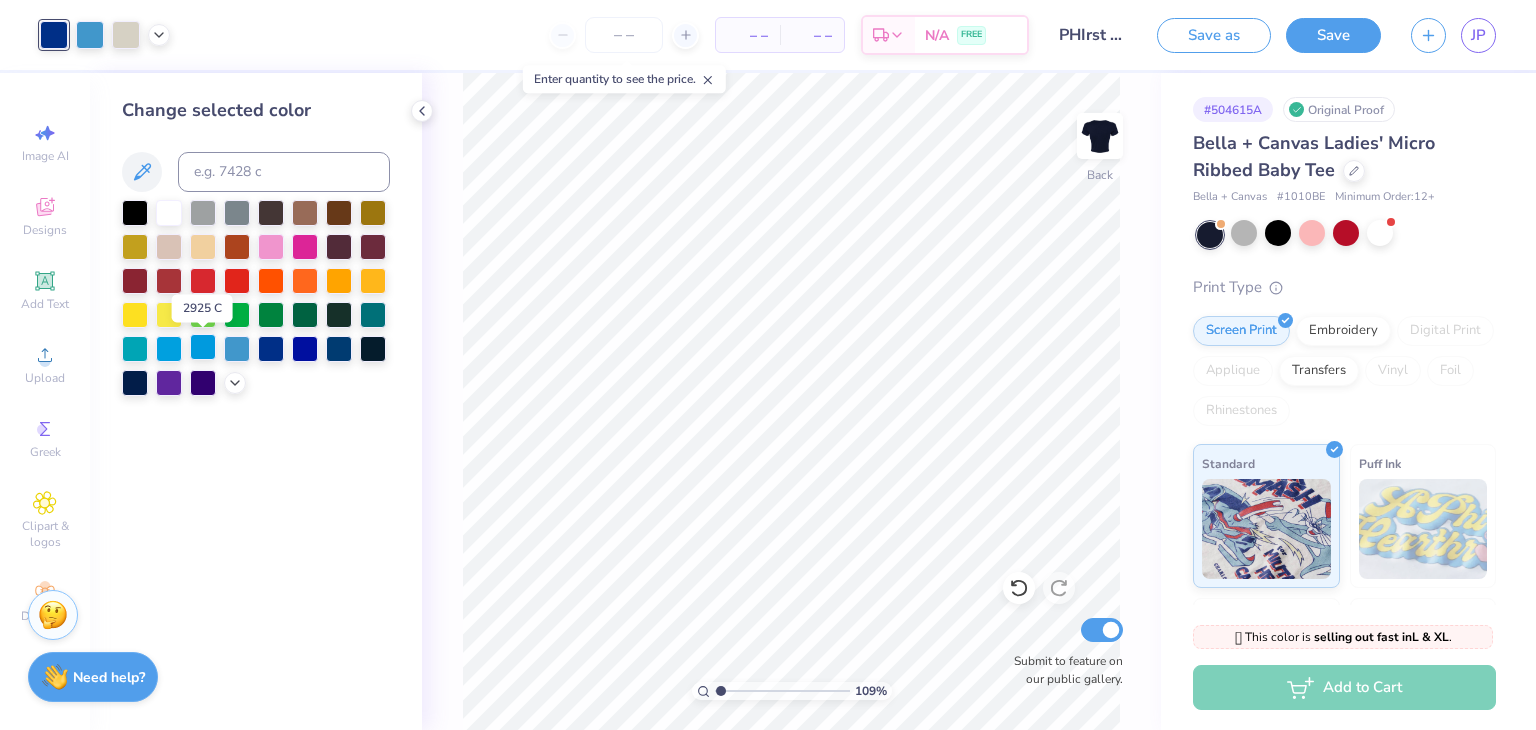 click at bounding box center [203, 347] 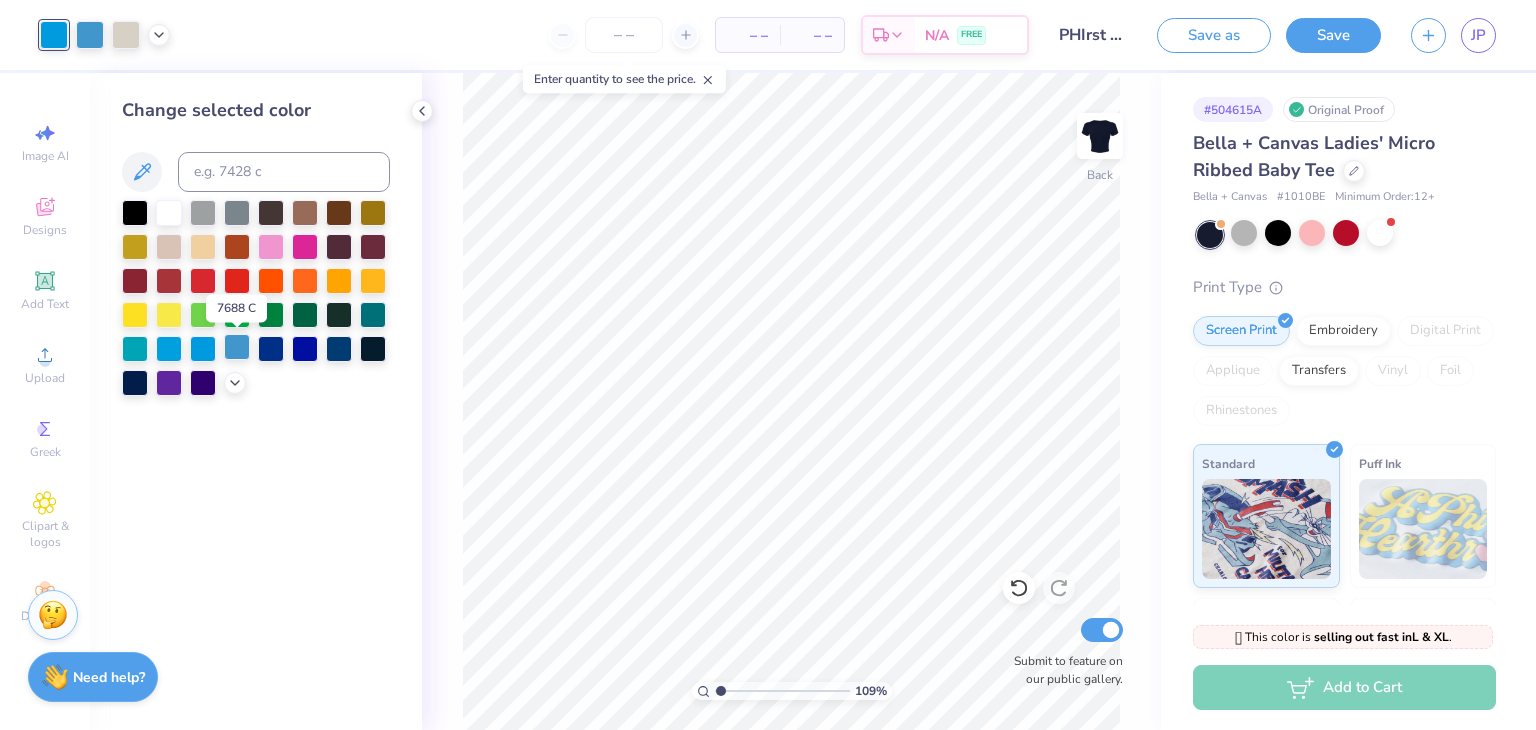 click at bounding box center [237, 347] 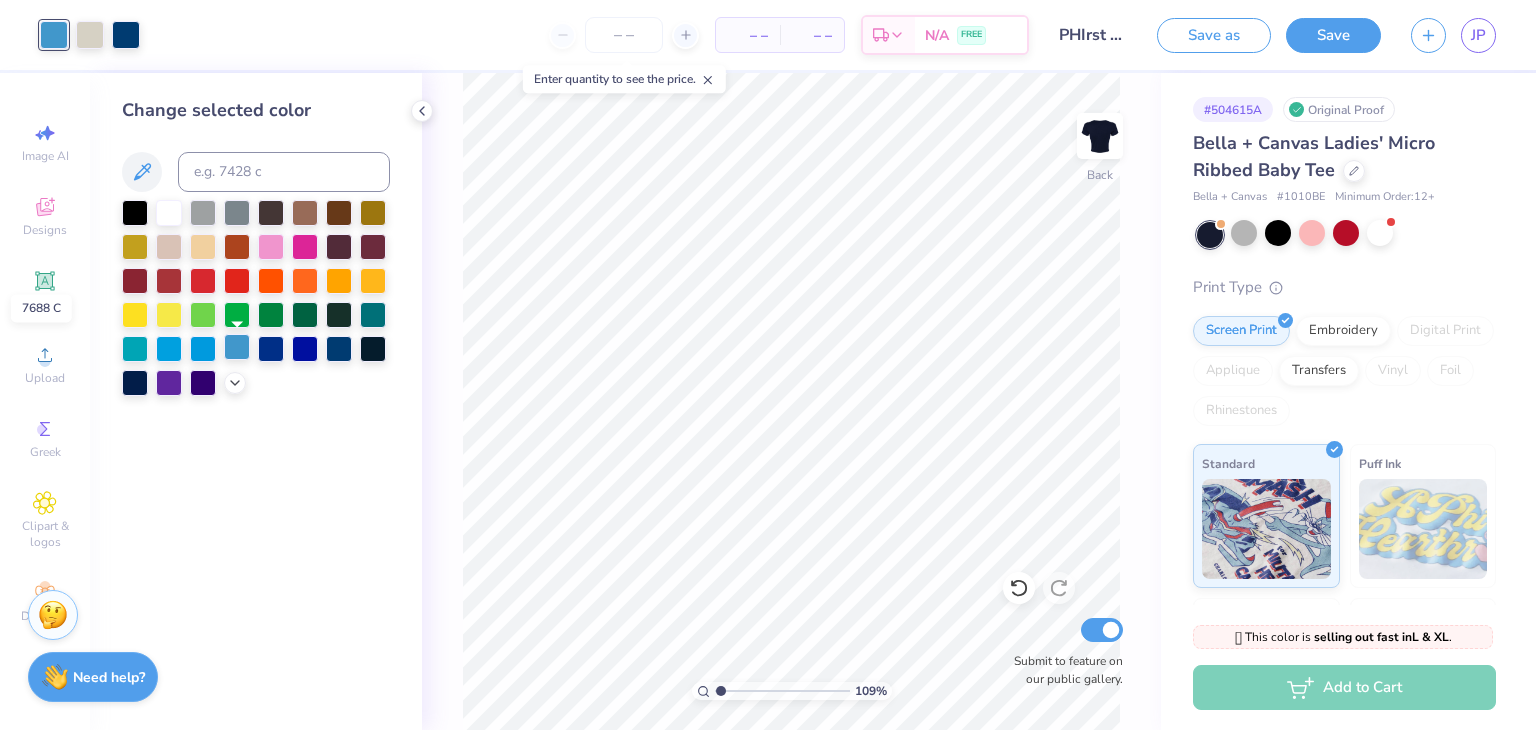 click at bounding box center (237, 347) 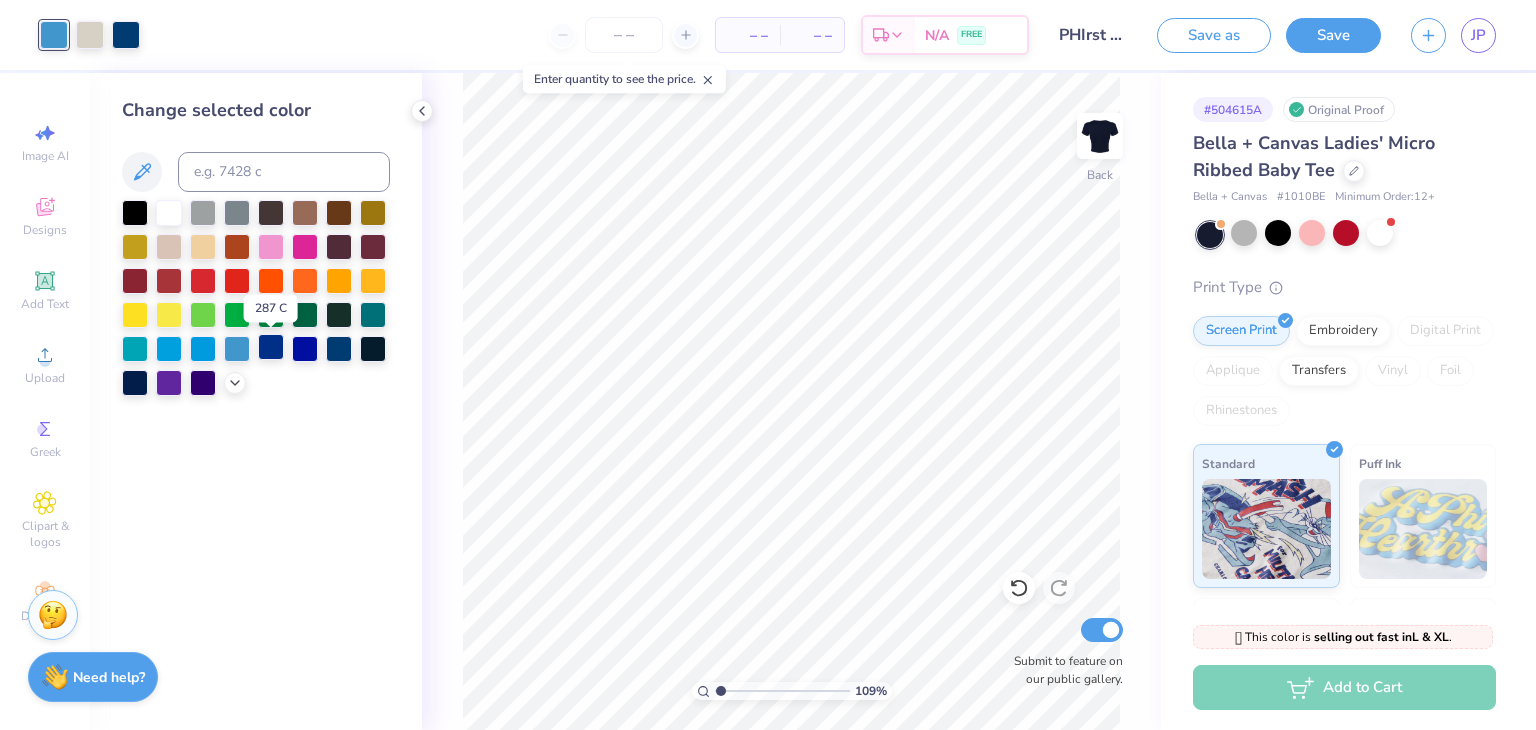 click at bounding box center (271, 347) 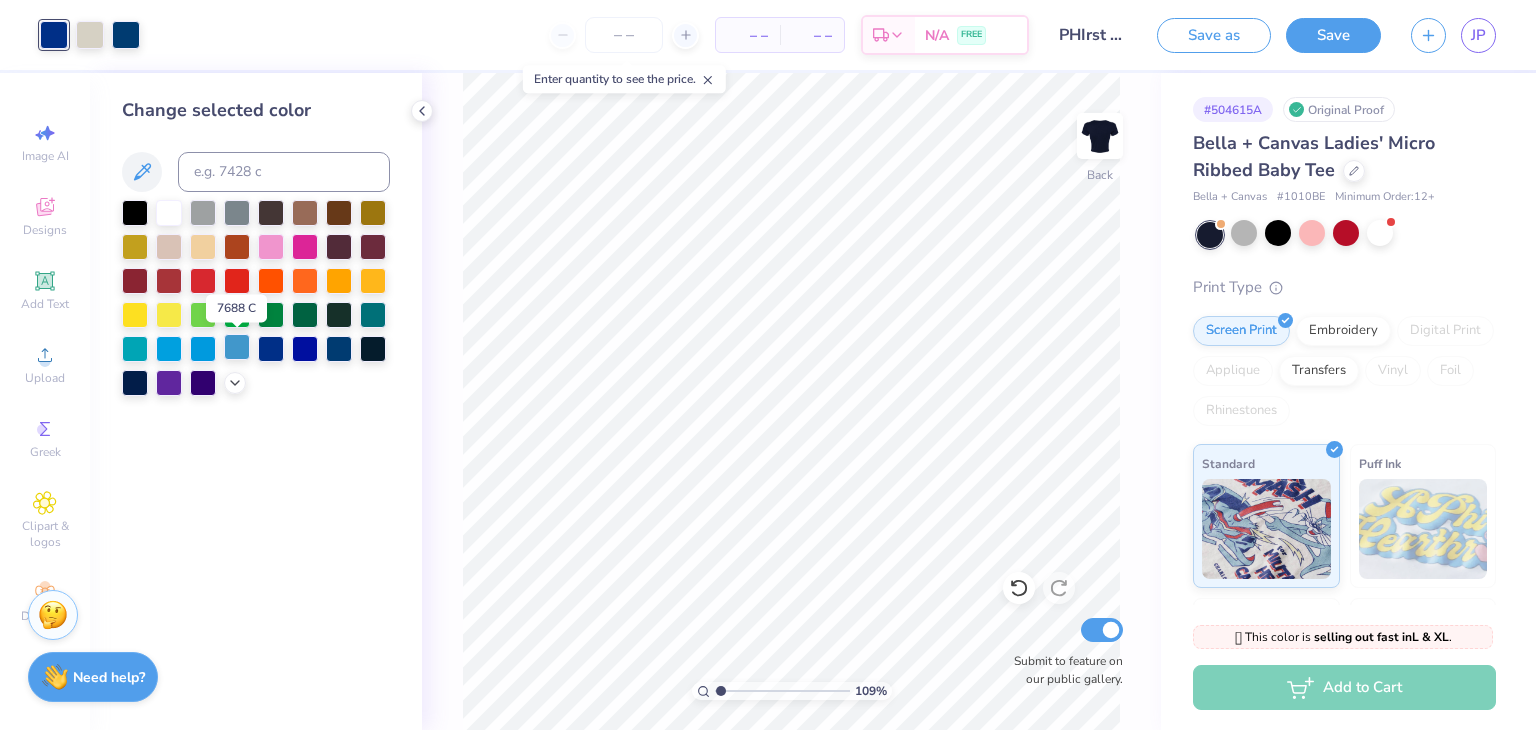 click at bounding box center (237, 347) 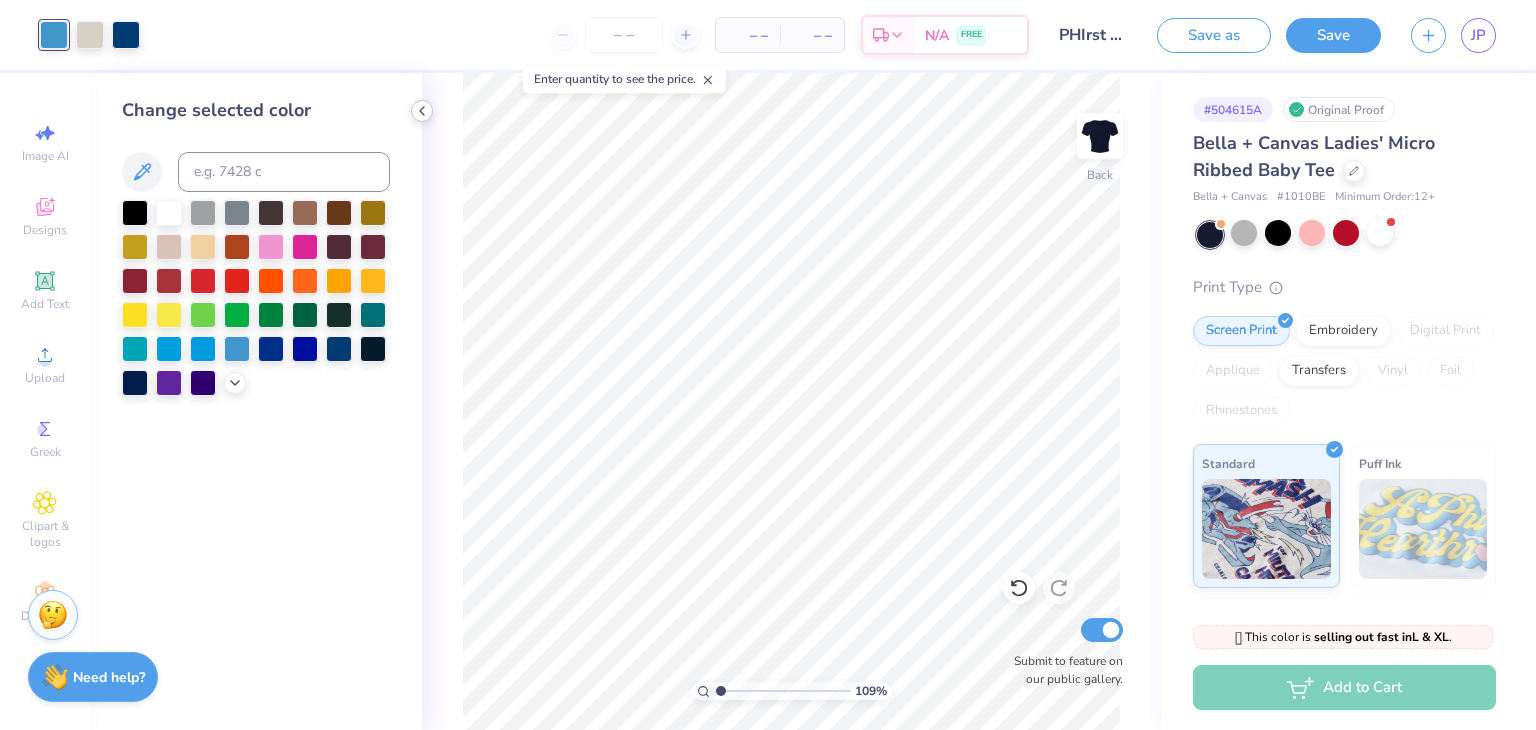 click 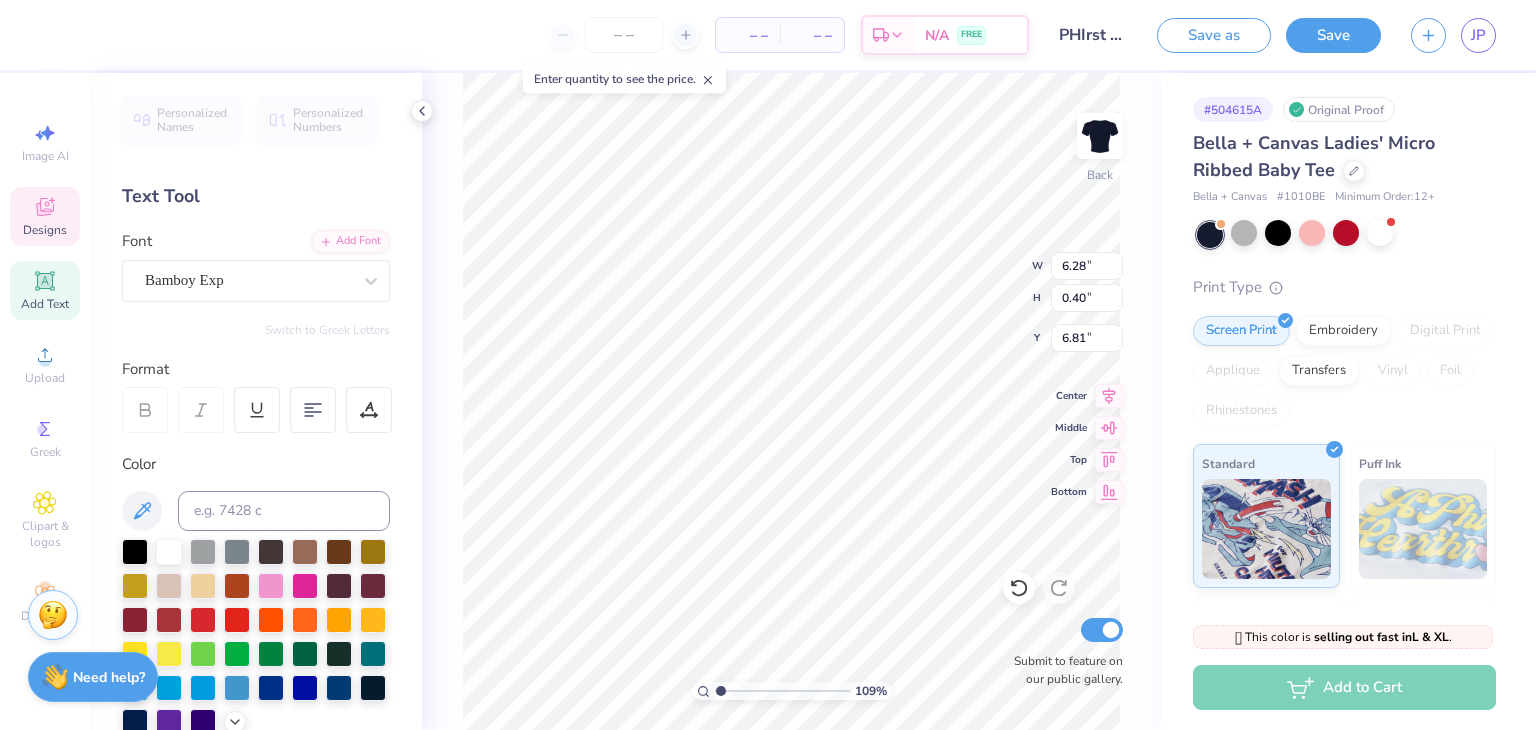 type 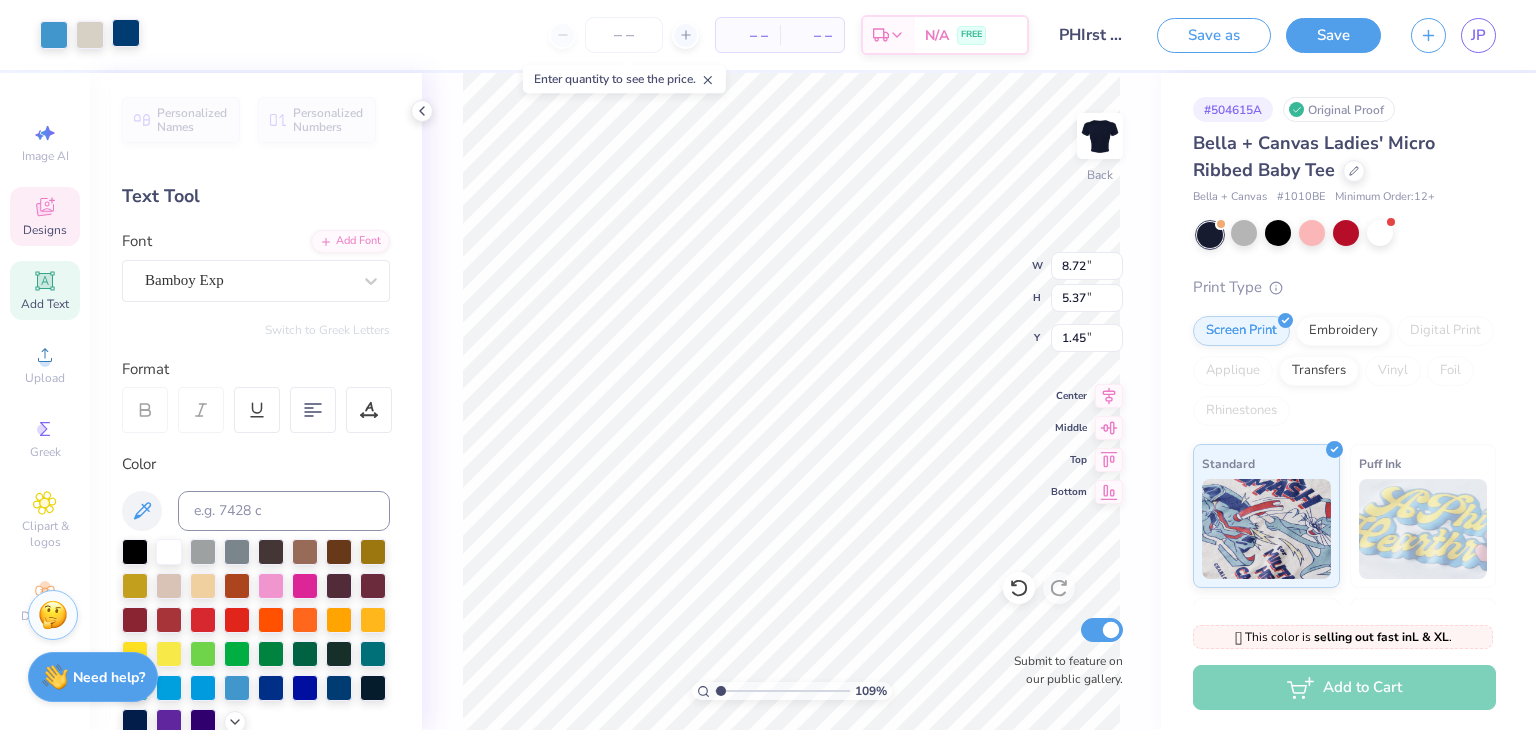 click at bounding box center (126, 33) 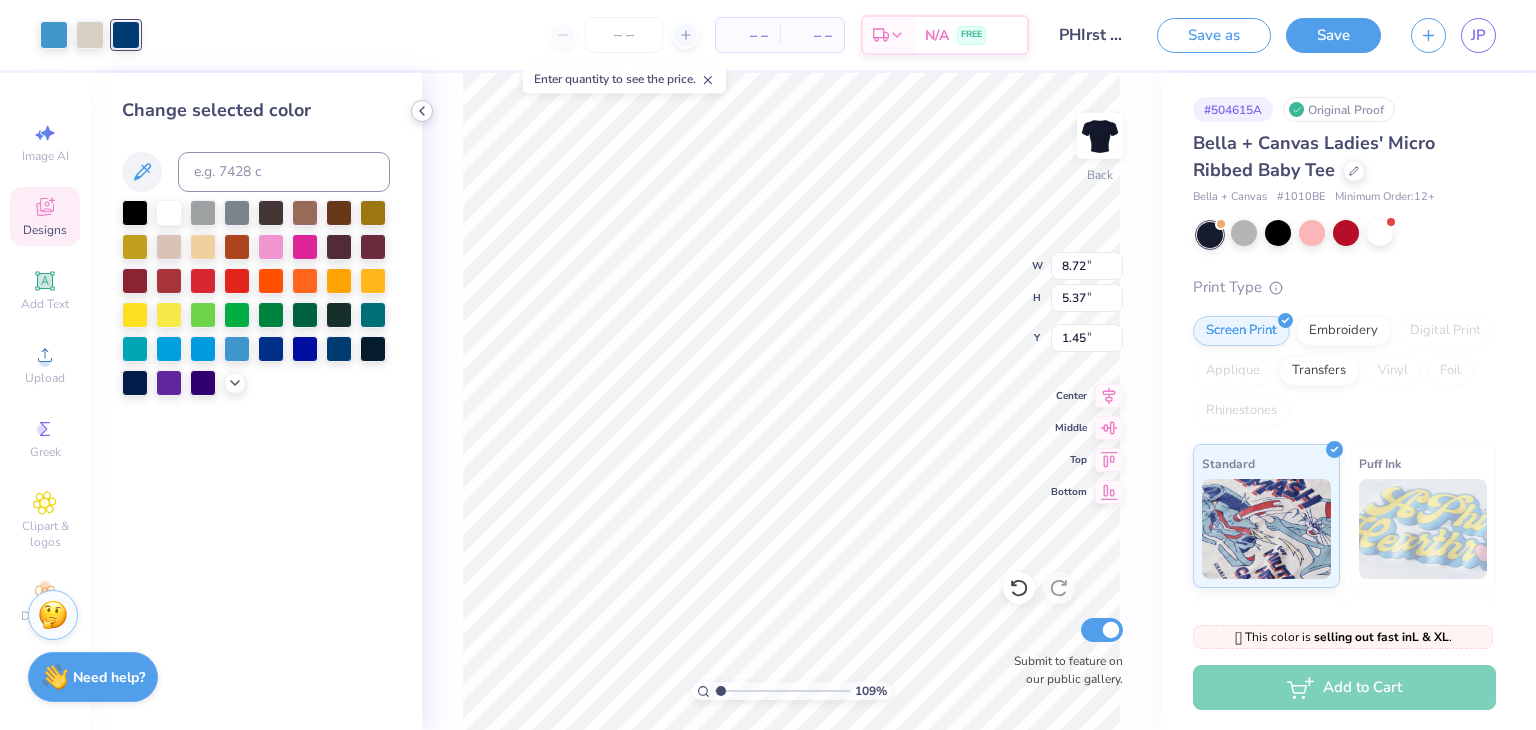 click at bounding box center [422, 111] 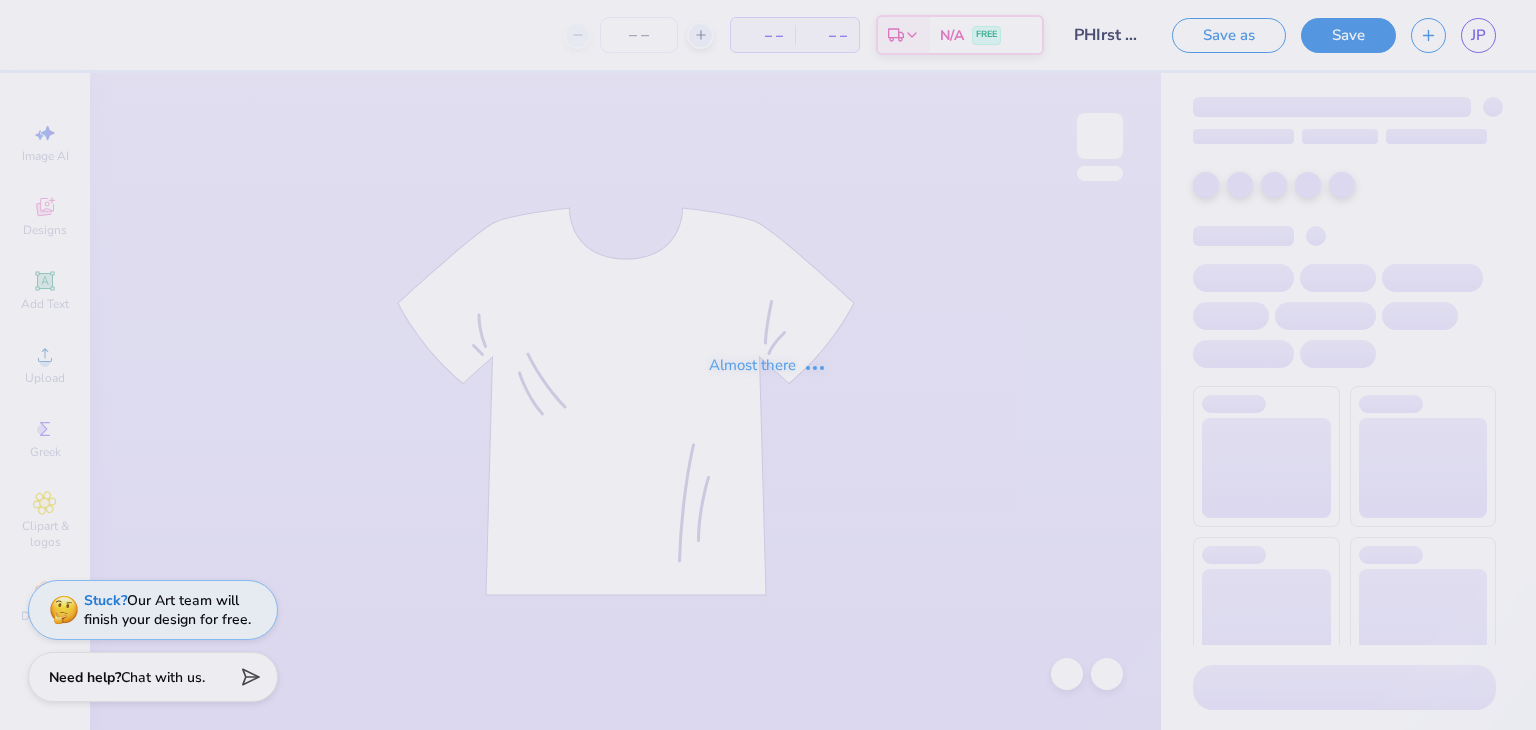 scroll, scrollTop: 0, scrollLeft: 0, axis: both 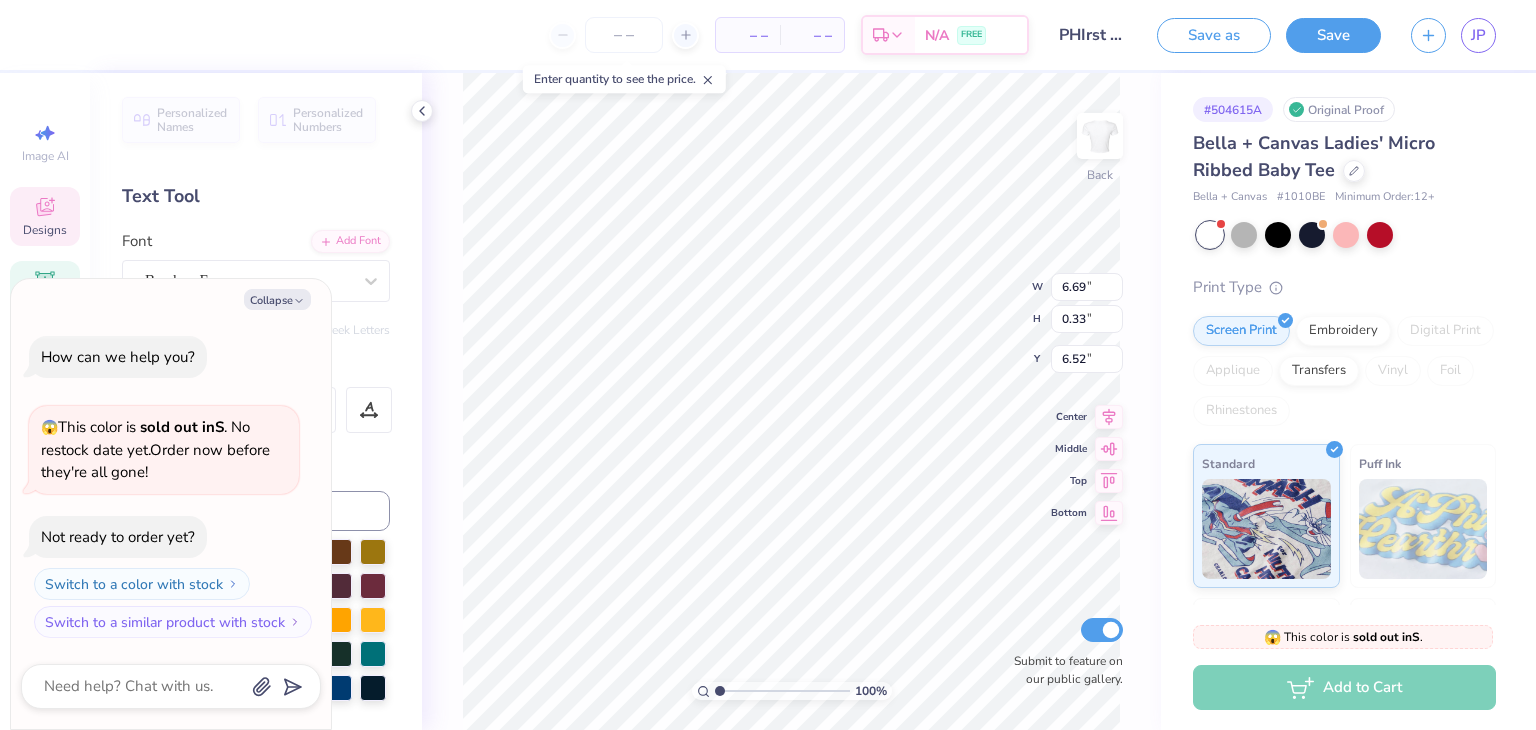 type on "x" 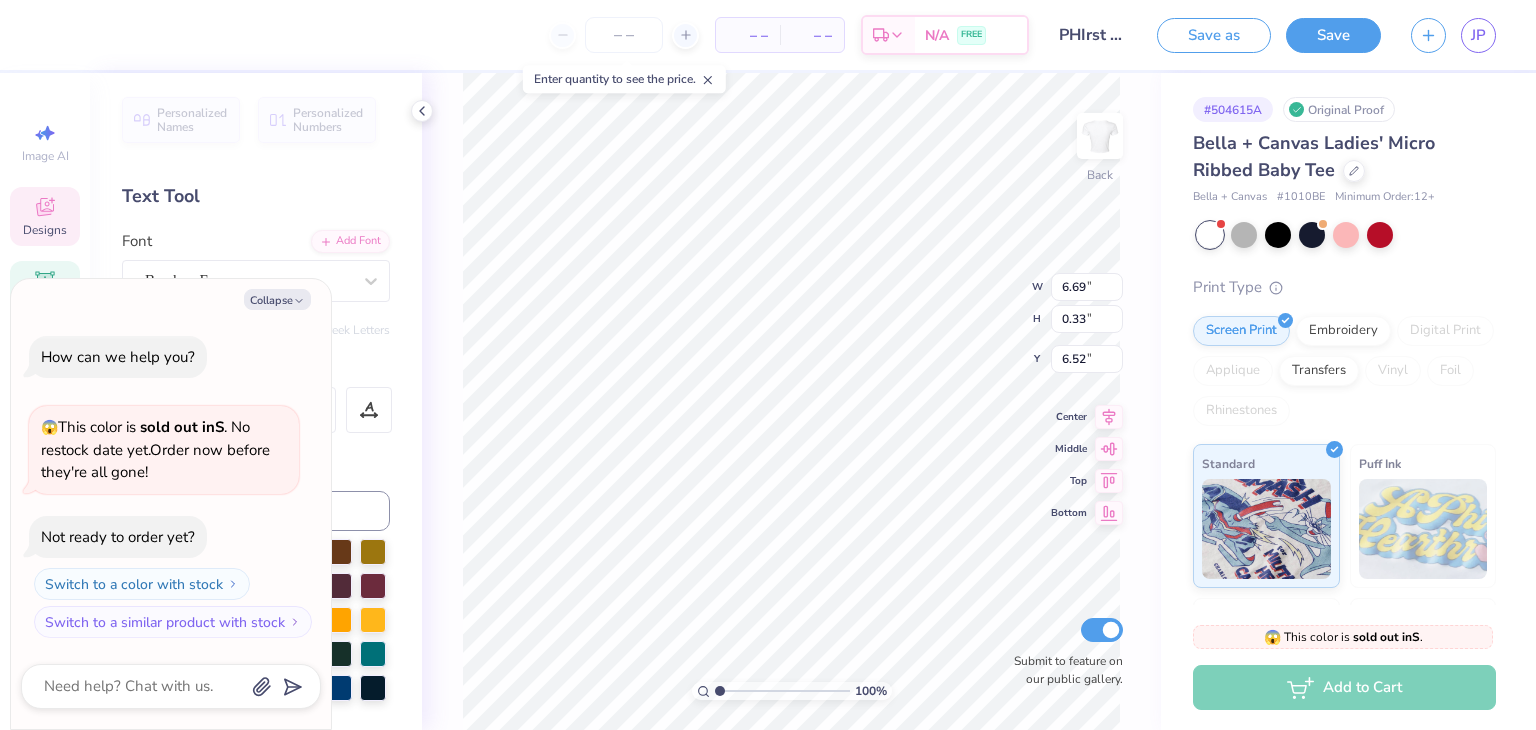 scroll, scrollTop: 16, scrollLeft: 8, axis: both 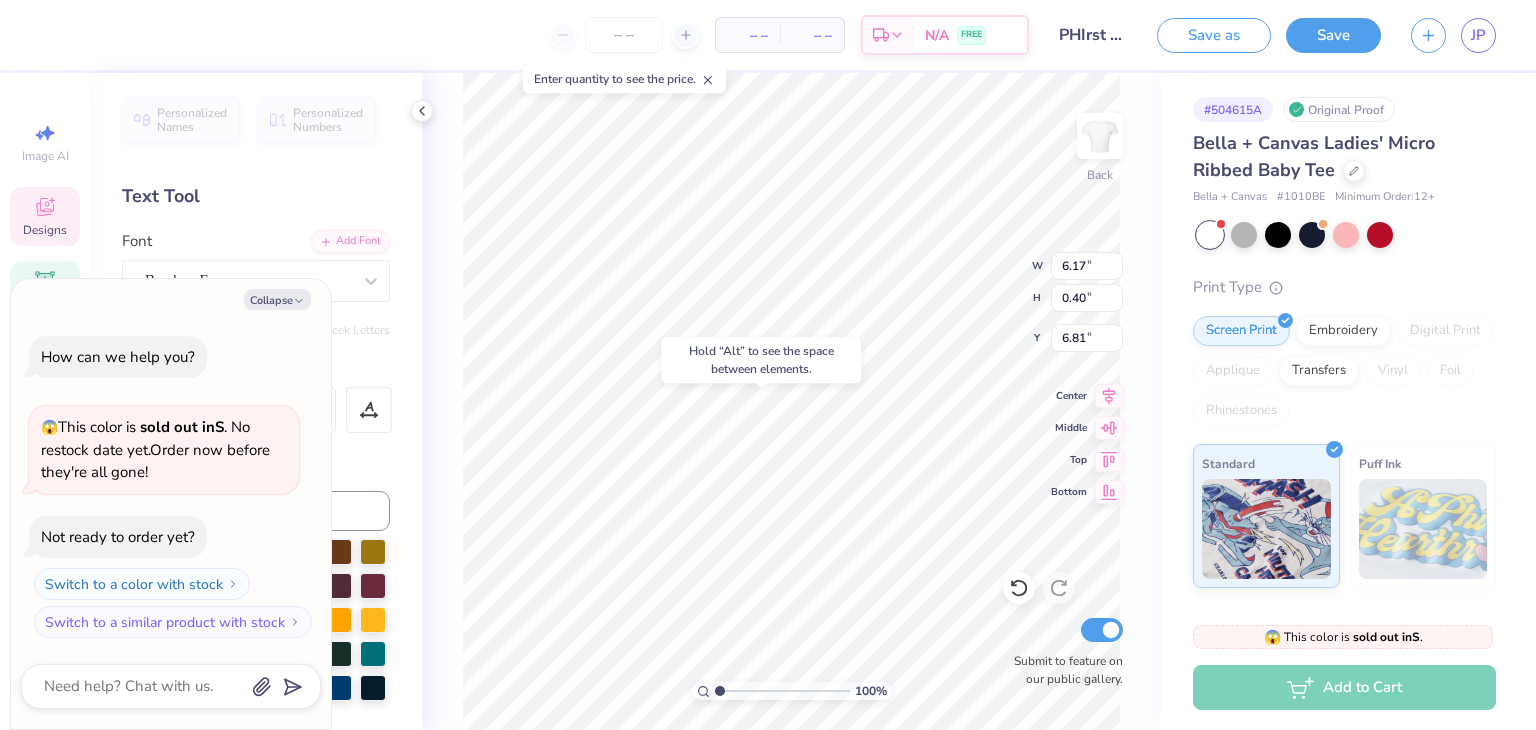 type on "6.81" 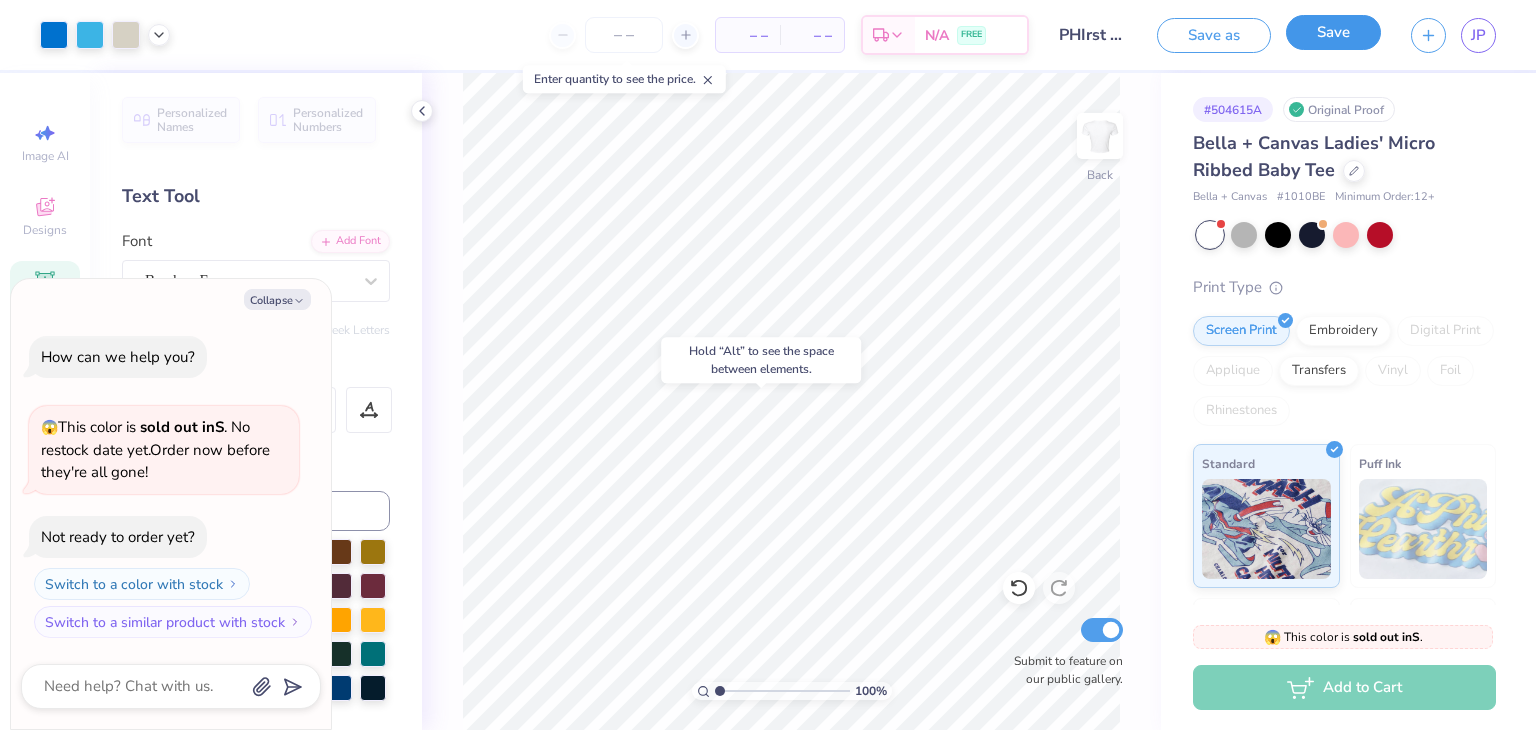 click on "Save" at bounding box center (1333, 32) 